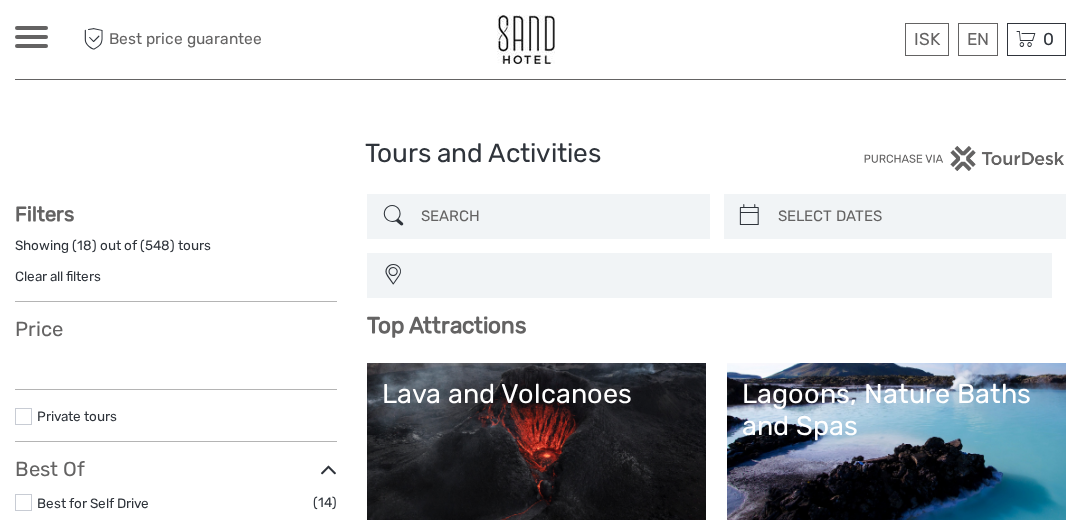 select 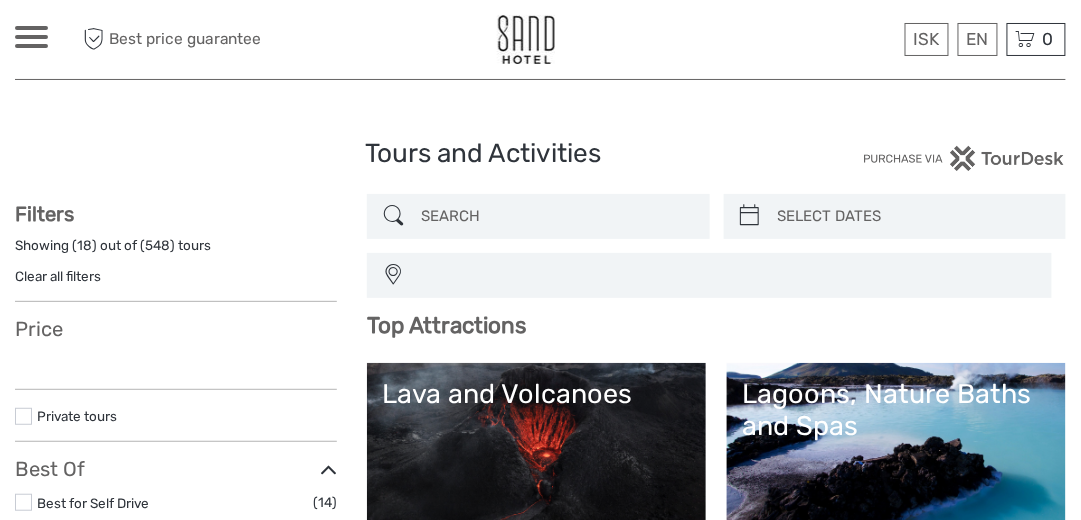 select 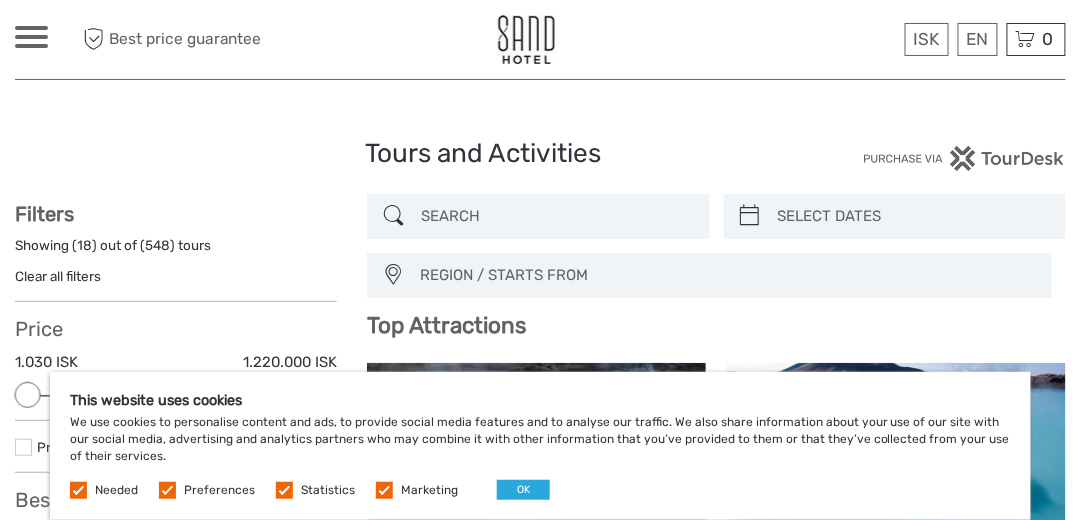 scroll, scrollTop: 0, scrollLeft: 0, axis: both 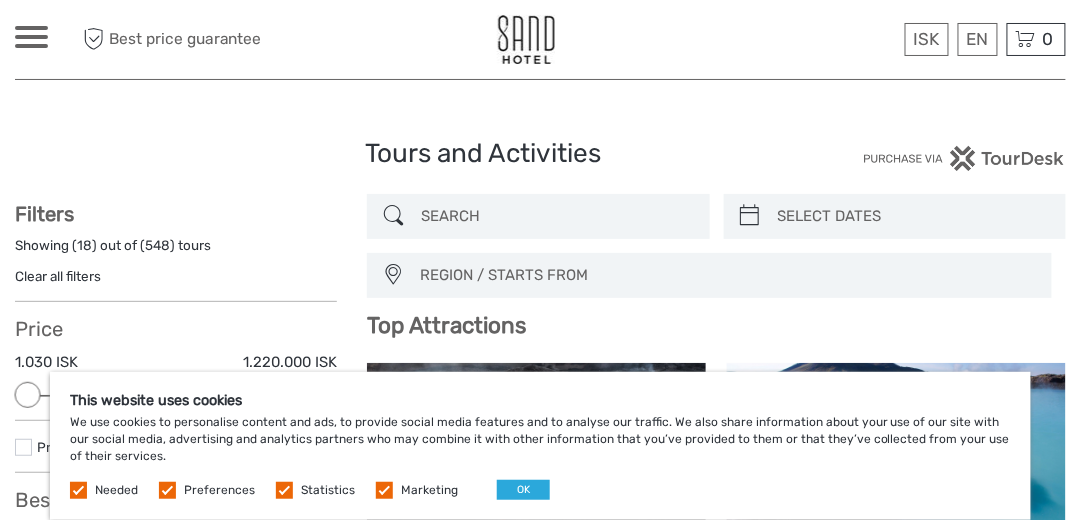 click at bounding box center (167, 490) 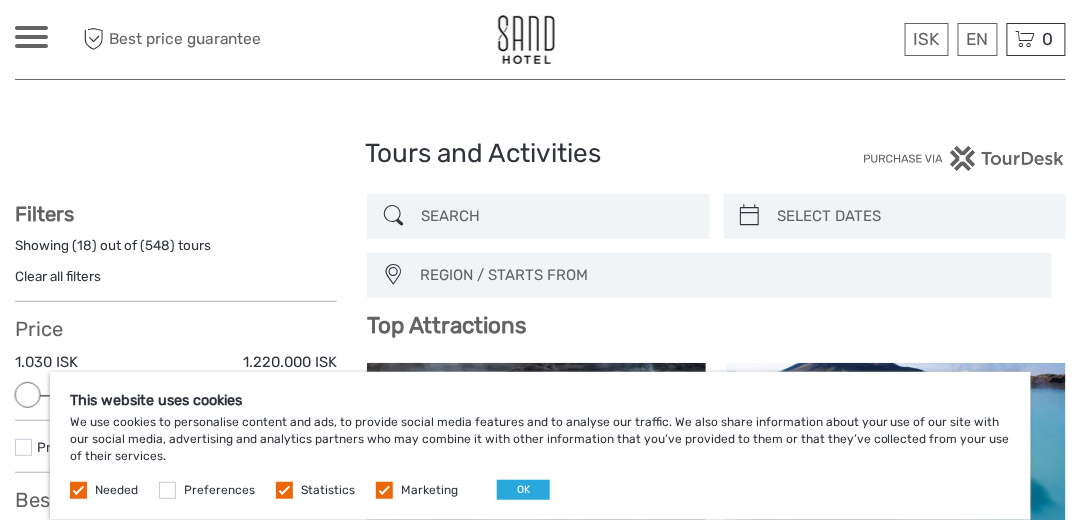 click at bounding box center (284, 490) 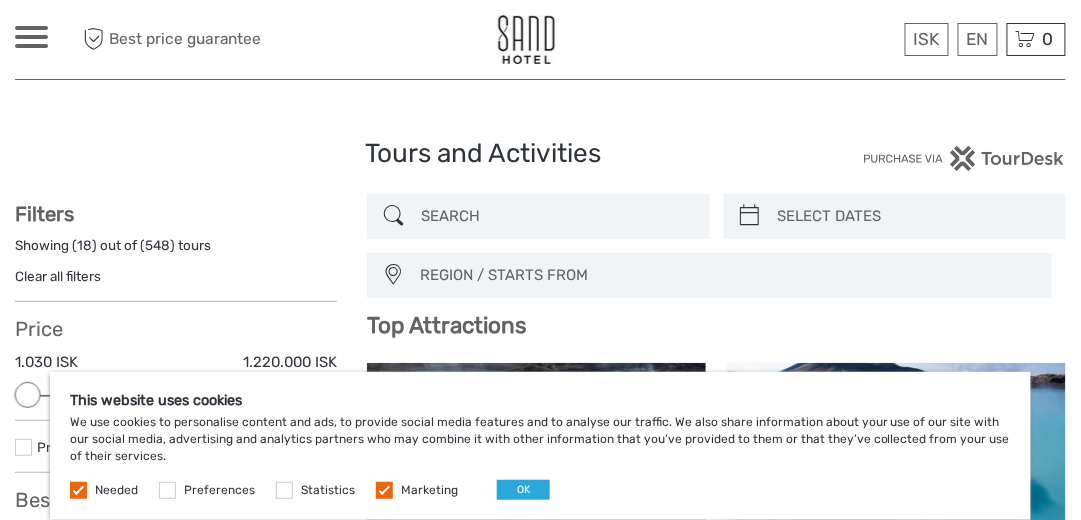 click at bounding box center [384, 490] 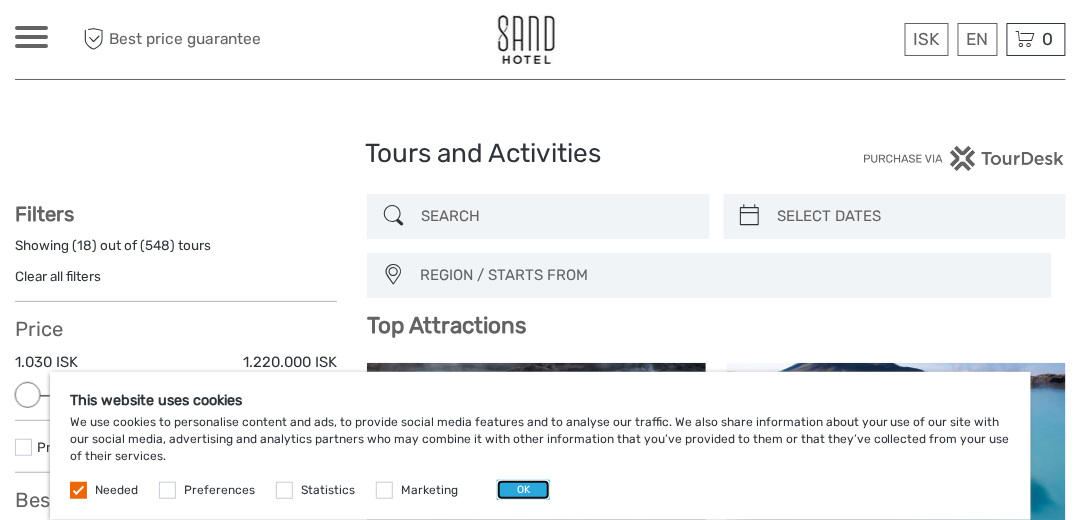 click on "OK" at bounding box center [523, 490] 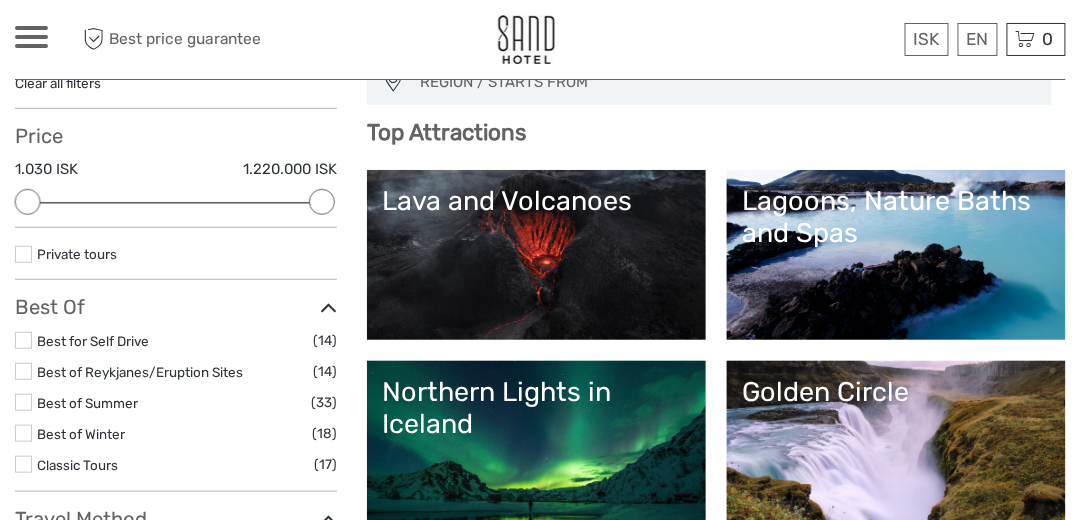 scroll, scrollTop: 200, scrollLeft: 0, axis: vertical 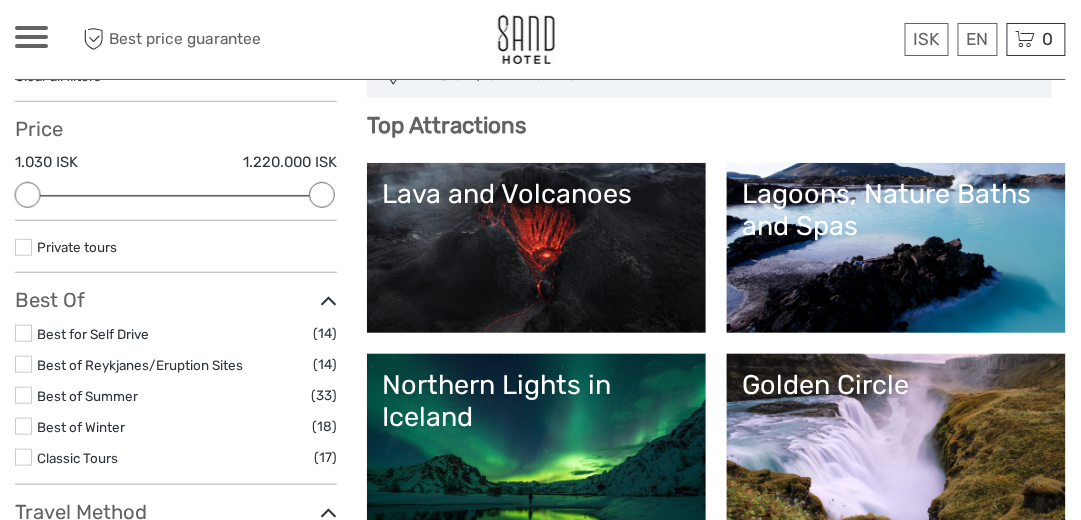 click on "Lava and Volcanoes" at bounding box center (536, 248) 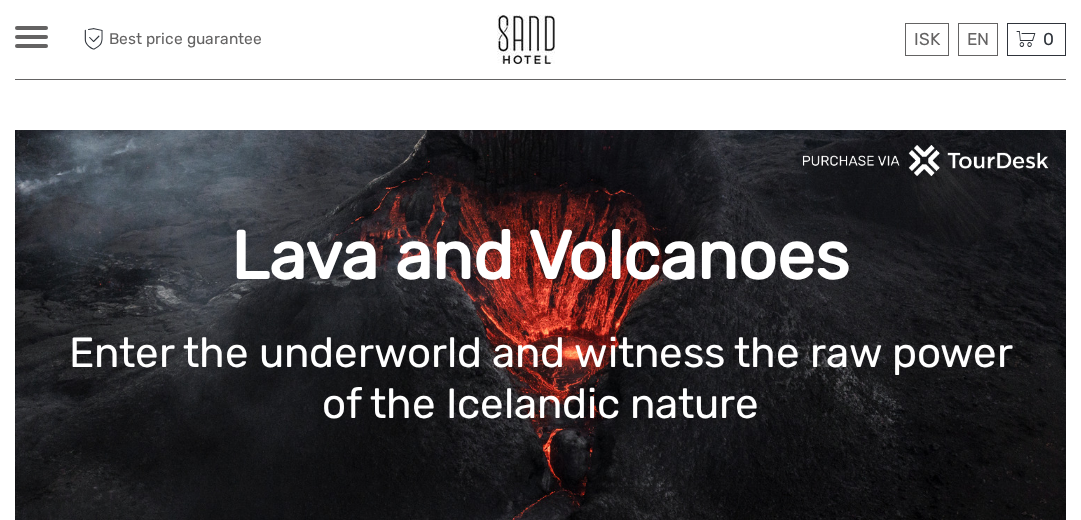 scroll, scrollTop: 0, scrollLeft: 0, axis: both 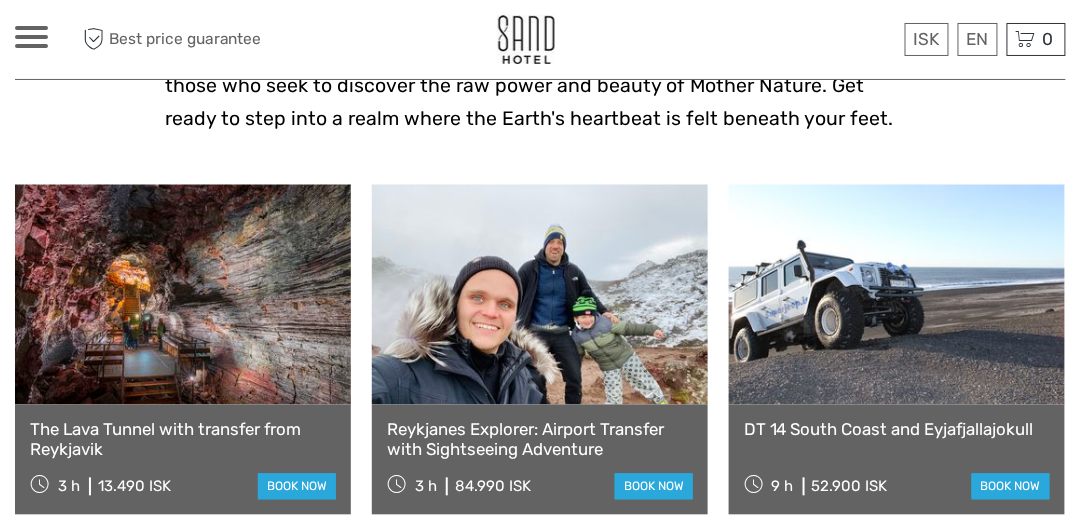 click on "The Lava Tunnel with transfer from Reykjavik" at bounding box center (183, 440) 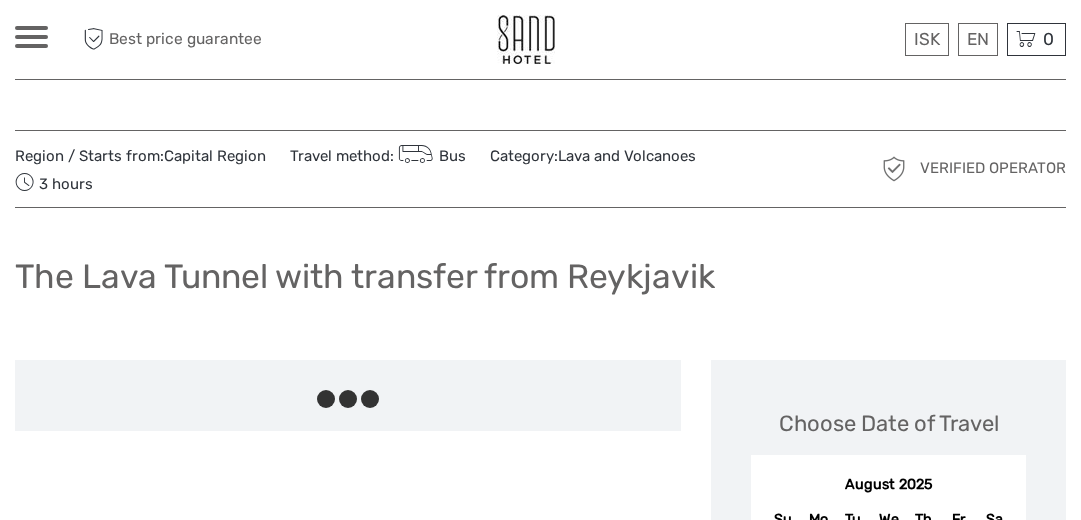 scroll, scrollTop: 0, scrollLeft: 0, axis: both 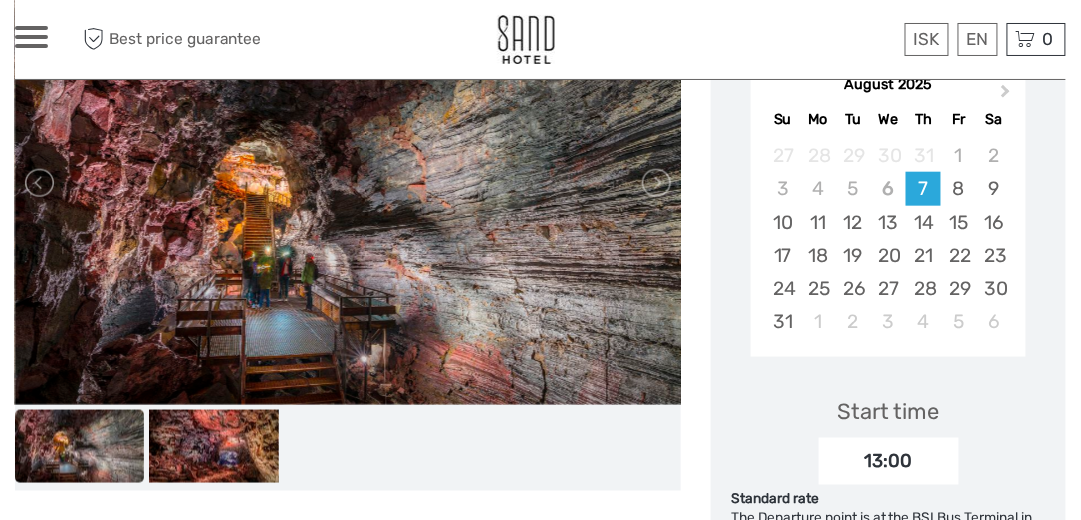 click at bounding box center [348, 182] 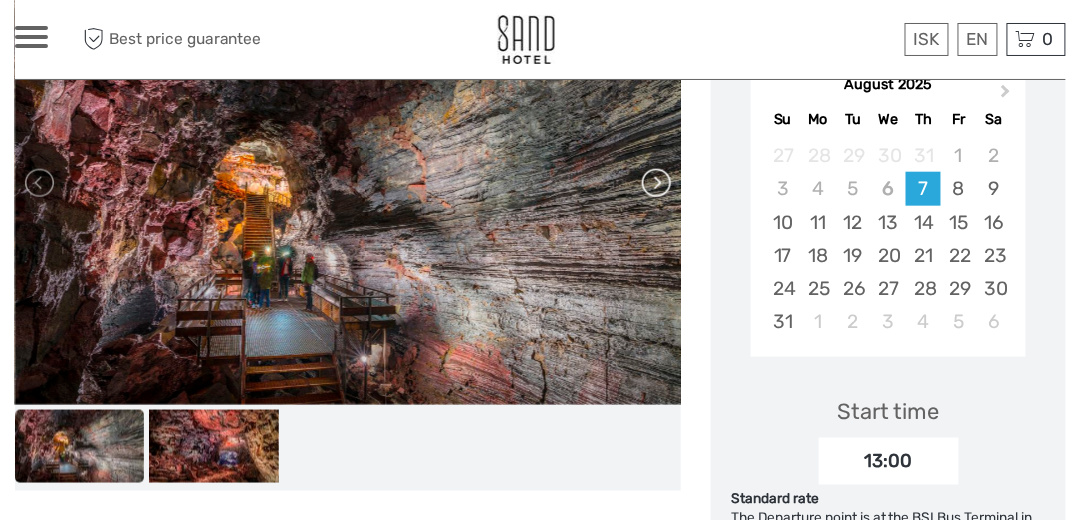 click at bounding box center [655, 183] 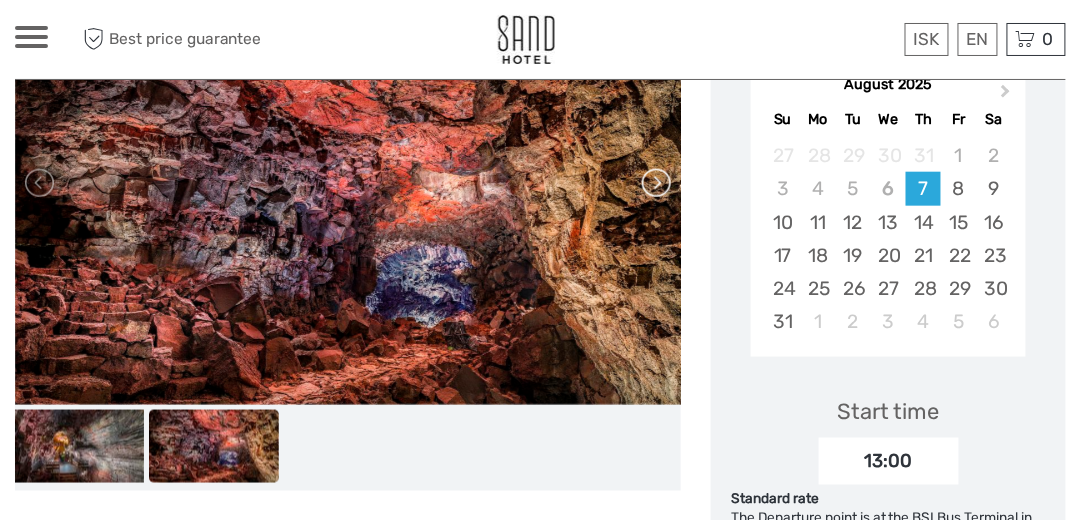 click at bounding box center (655, 183) 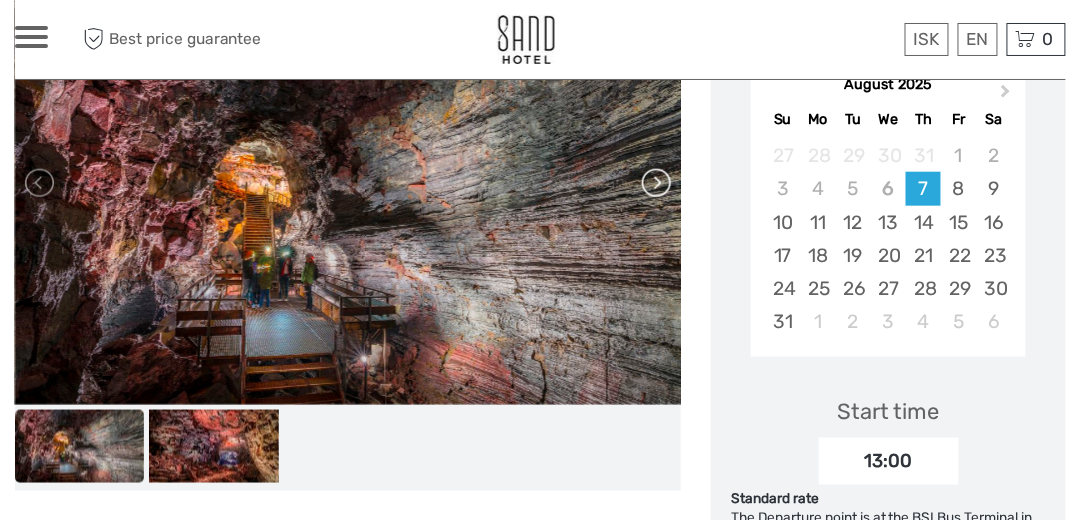 click at bounding box center [655, 183] 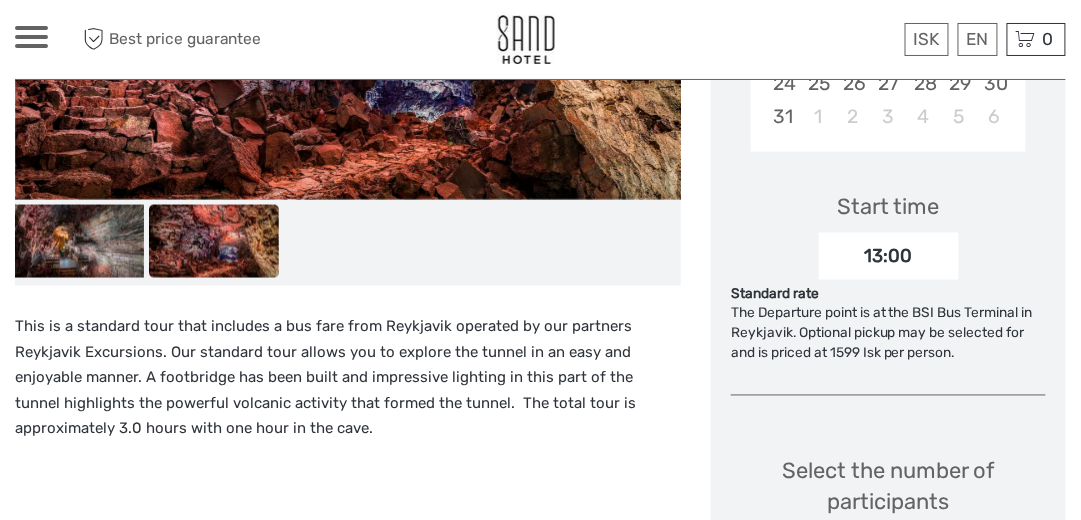 scroll, scrollTop: 500, scrollLeft: 0, axis: vertical 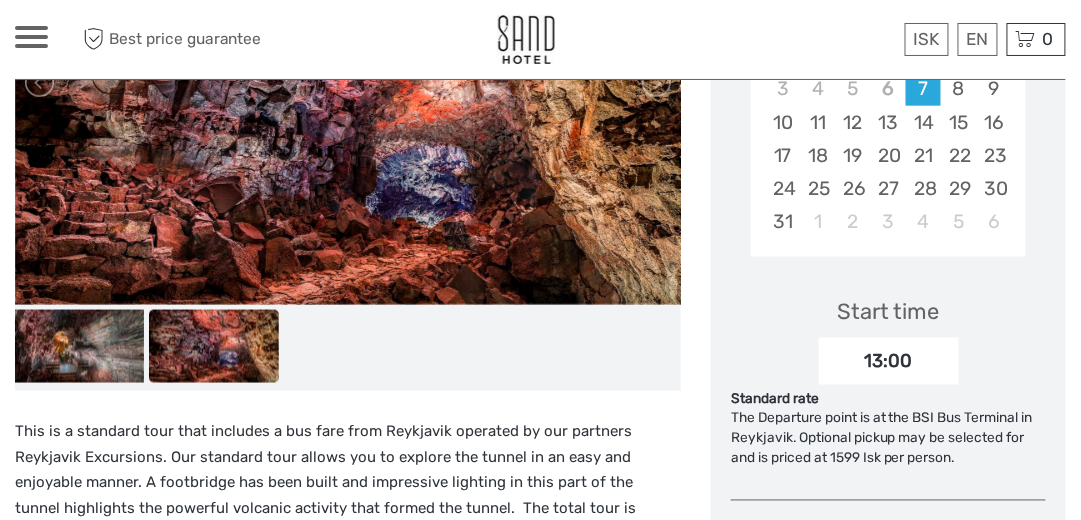 click at bounding box center (31, 46) 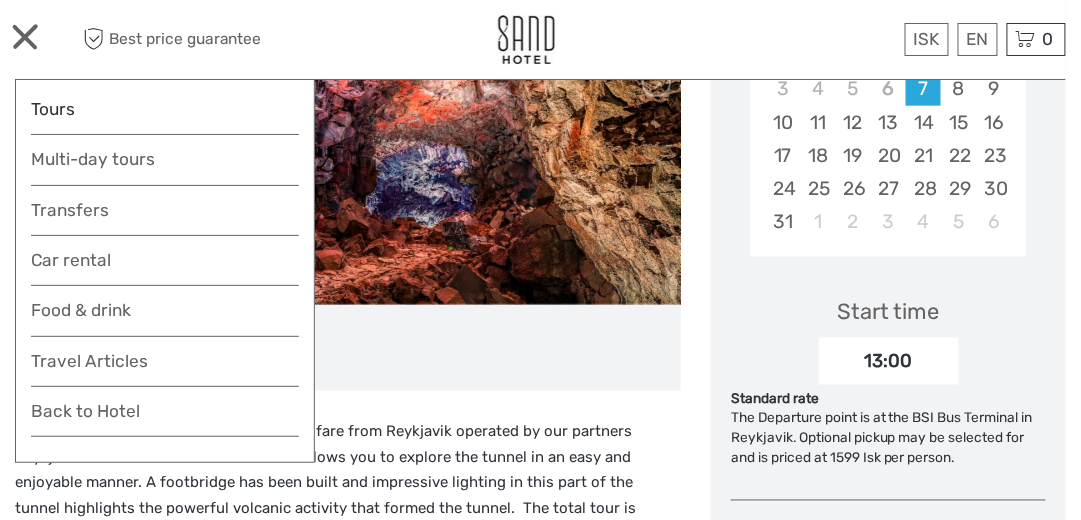 click on "Tours" at bounding box center (165, 109) 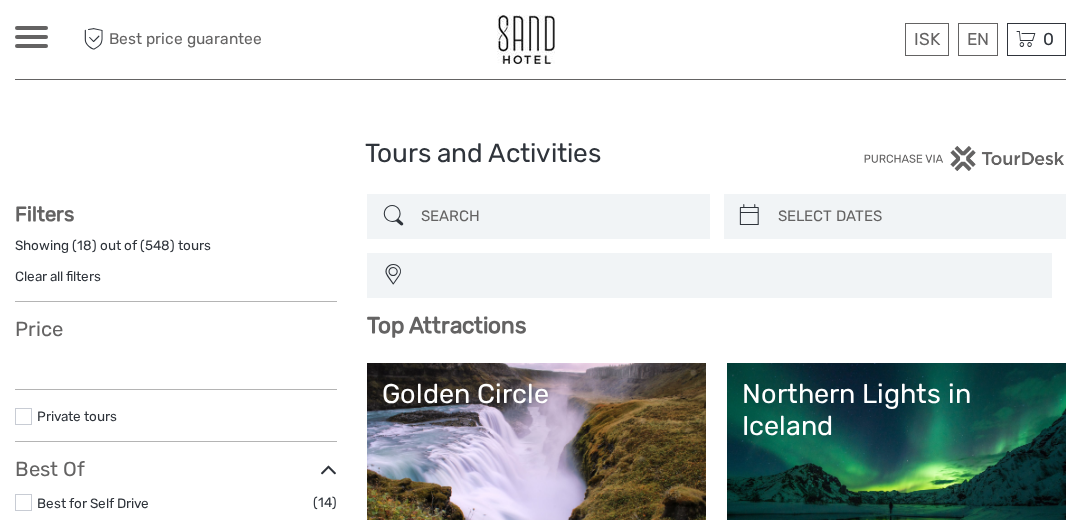 select 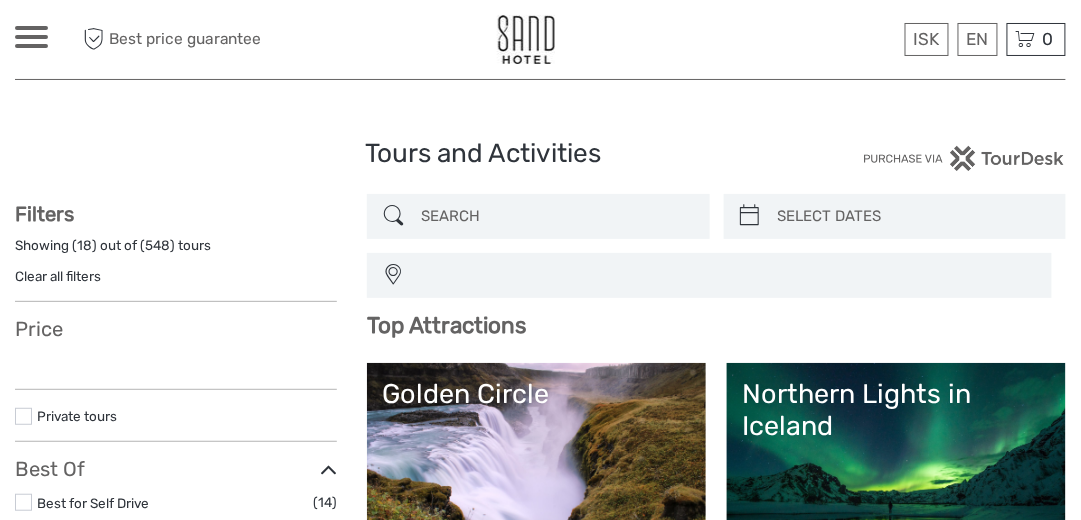 select 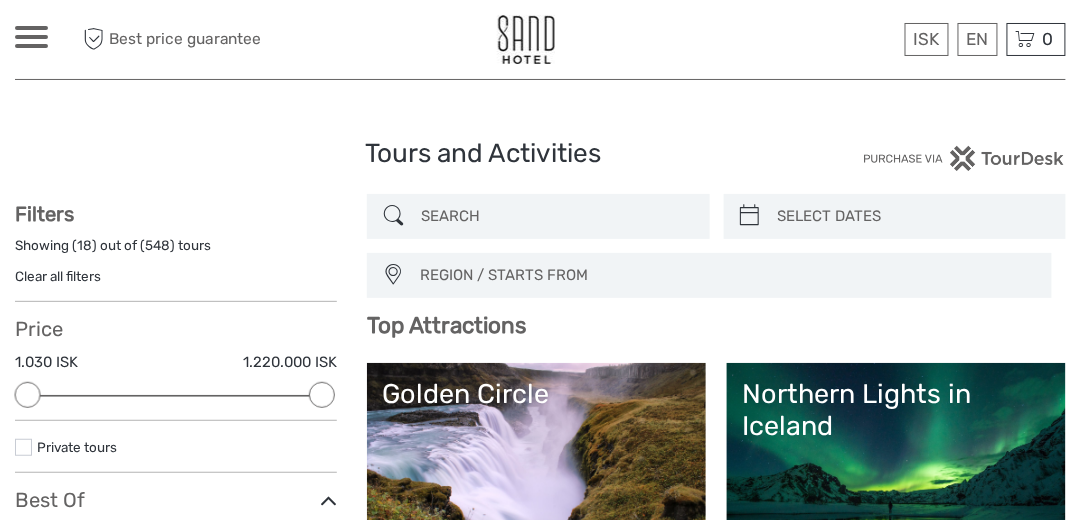 scroll, scrollTop: 0, scrollLeft: 0, axis: both 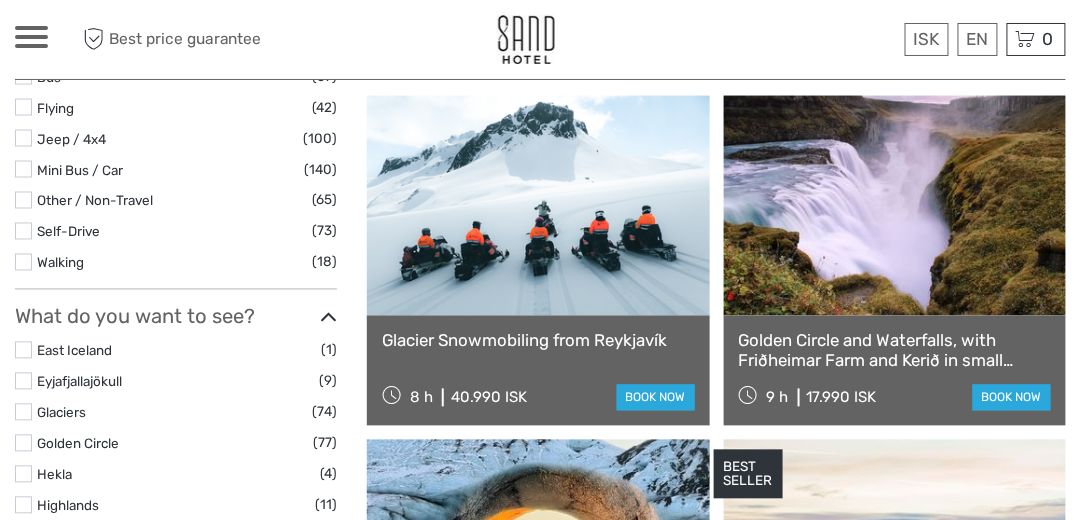 click on "Golden Circle and Waterfalls, with Friðheimar Farm and Kerið in small group" at bounding box center (895, 351) 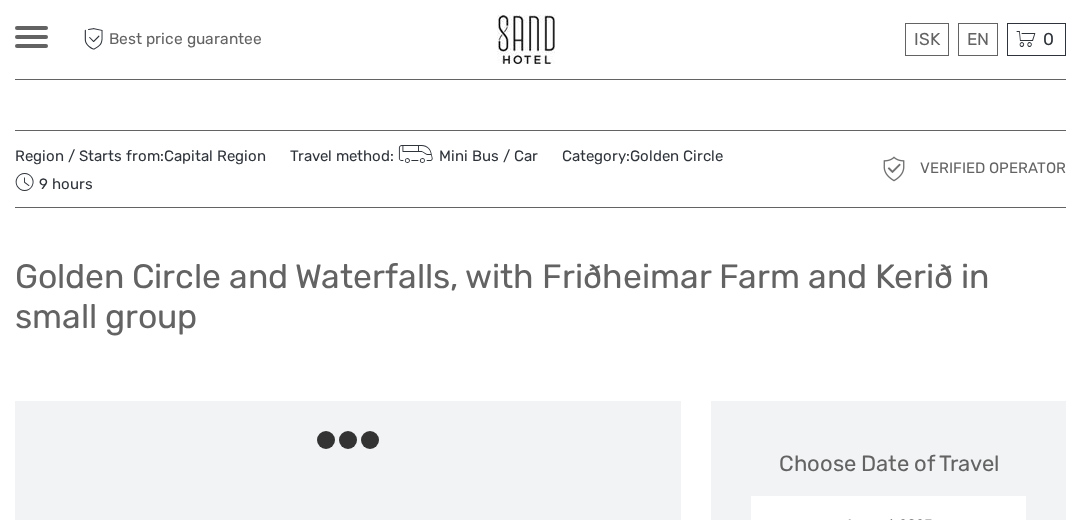 scroll, scrollTop: 0, scrollLeft: 0, axis: both 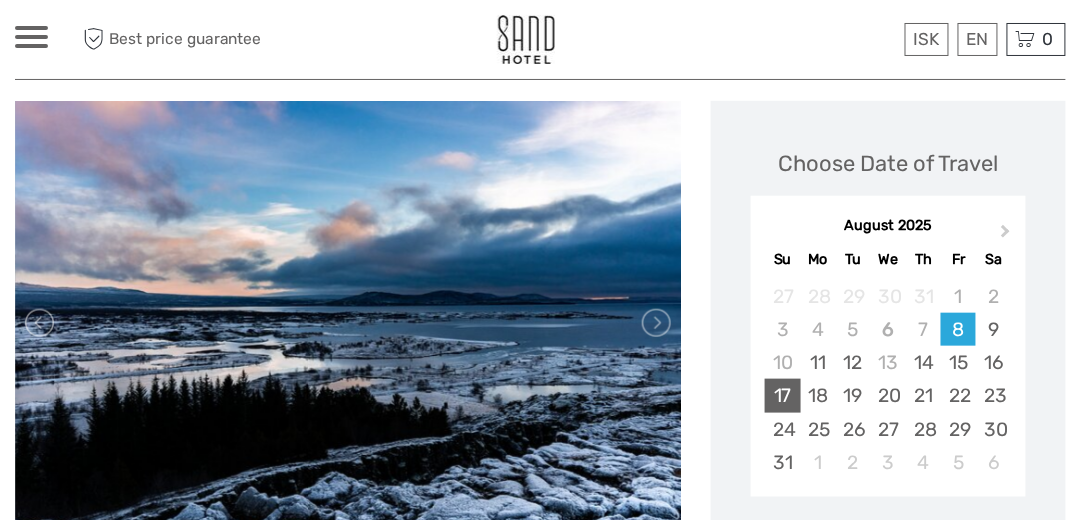 click on "17" at bounding box center [782, 395] 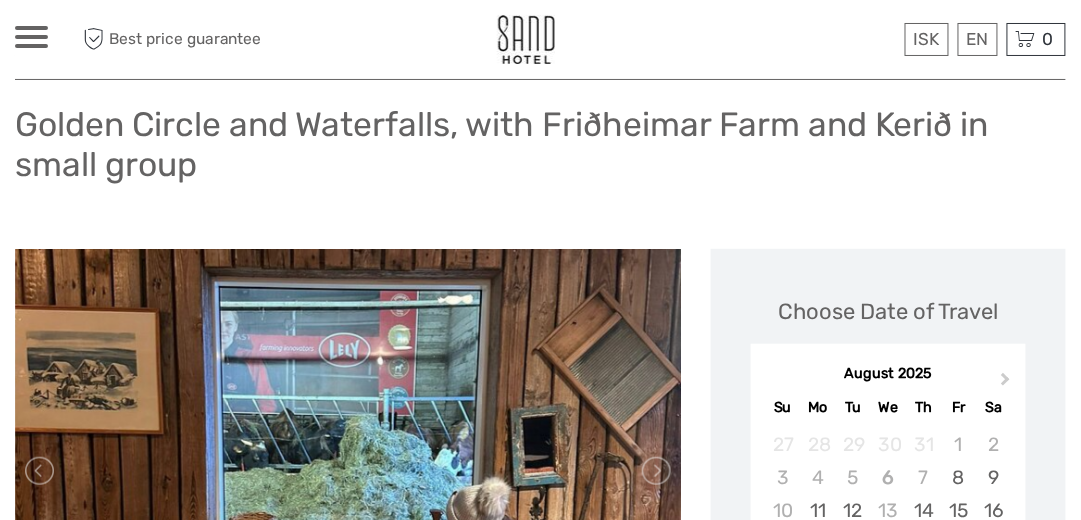 scroll, scrollTop: 200, scrollLeft: 0, axis: vertical 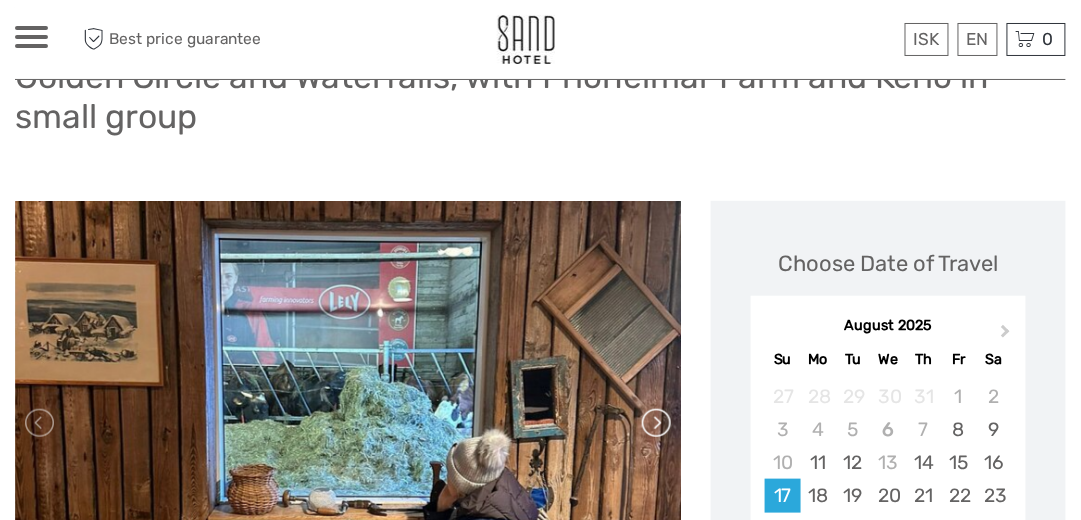 click at bounding box center [655, 423] 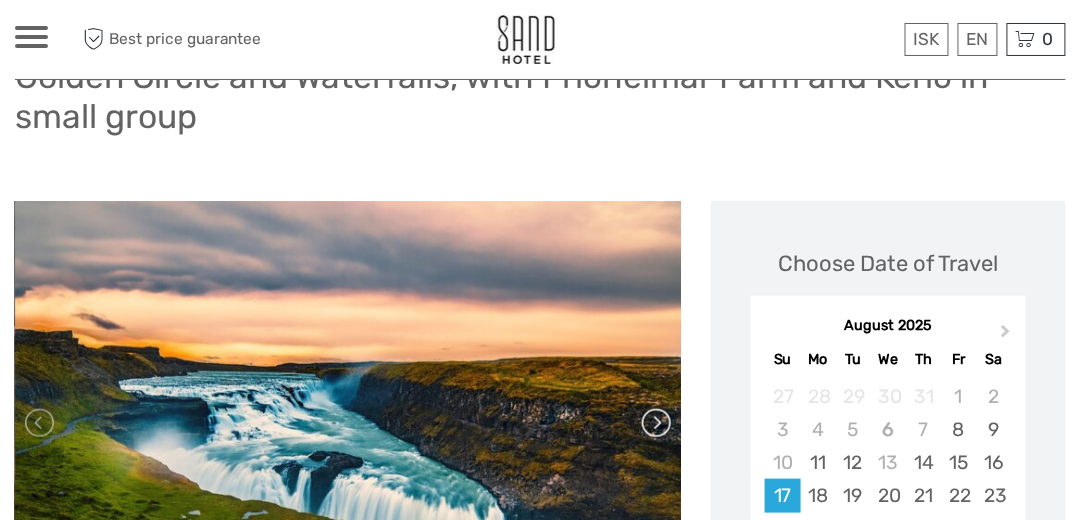 click at bounding box center (655, 423) 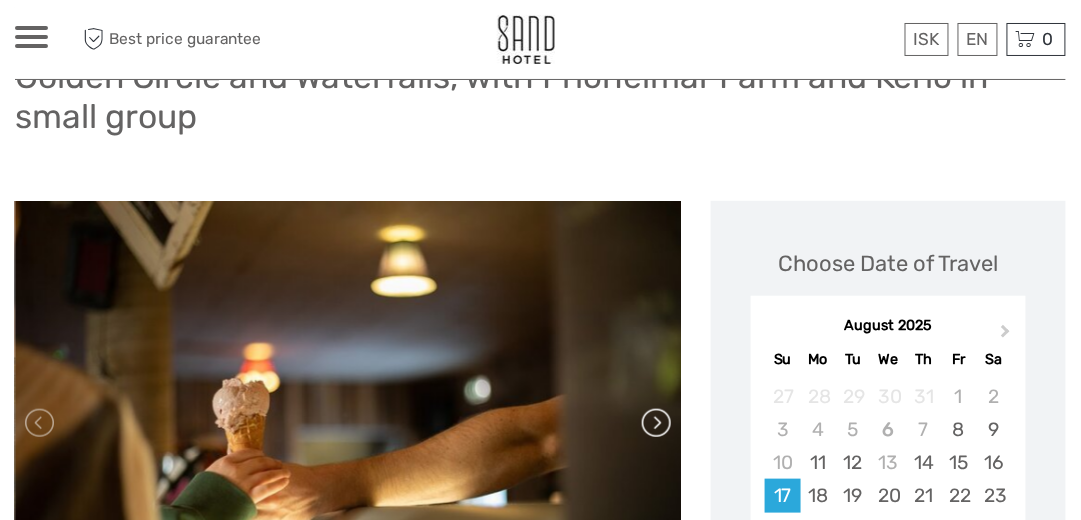 click at bounding box center [655, 423] 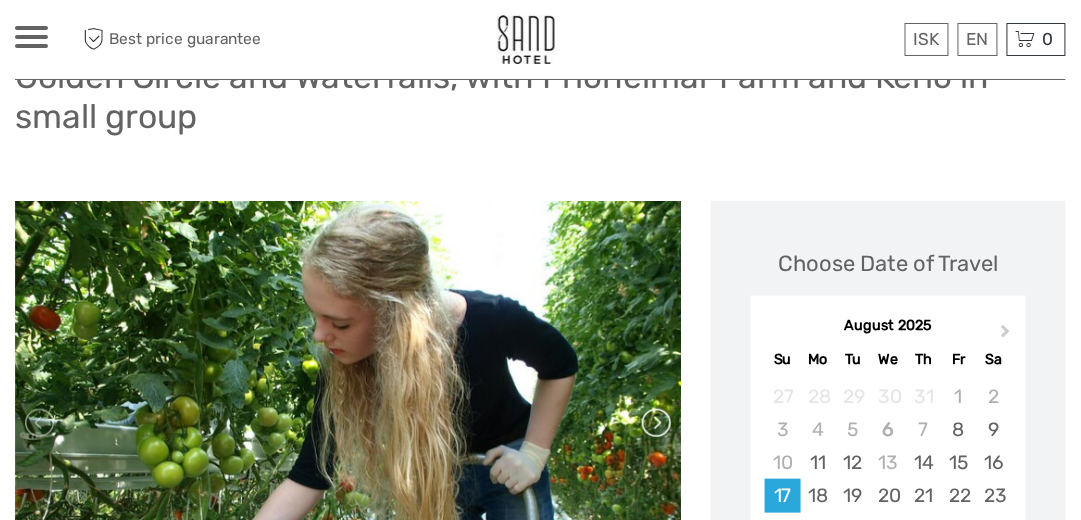 click at bounding box center [655, 423] 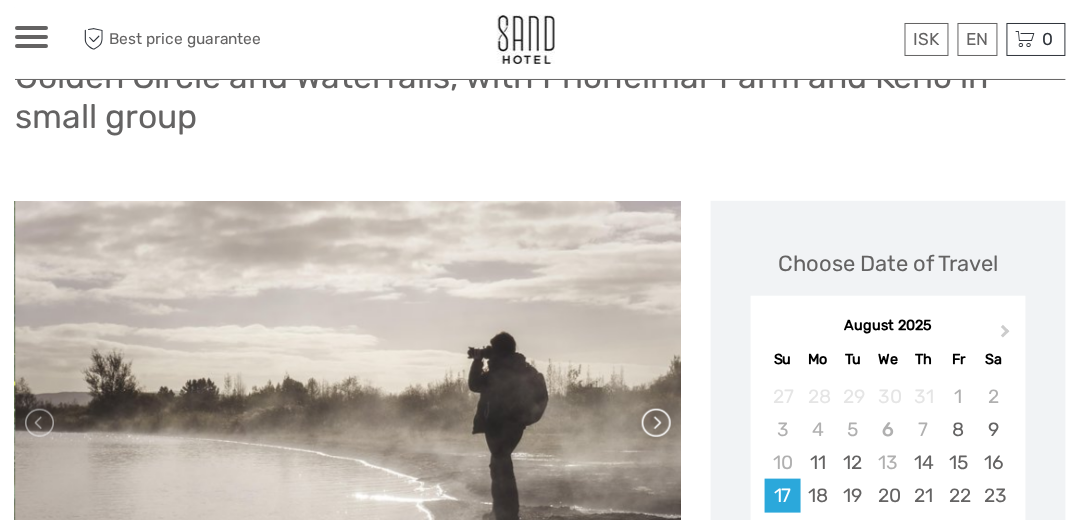 click at bounding box center [655, 423] 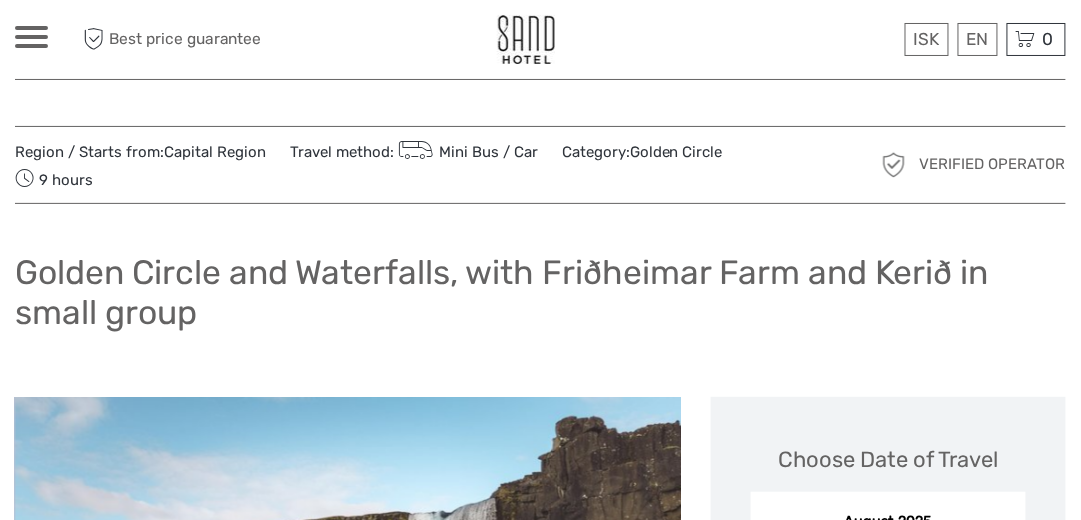 scroll, scrollTop: 0, scrollLeft: 0, axis: both 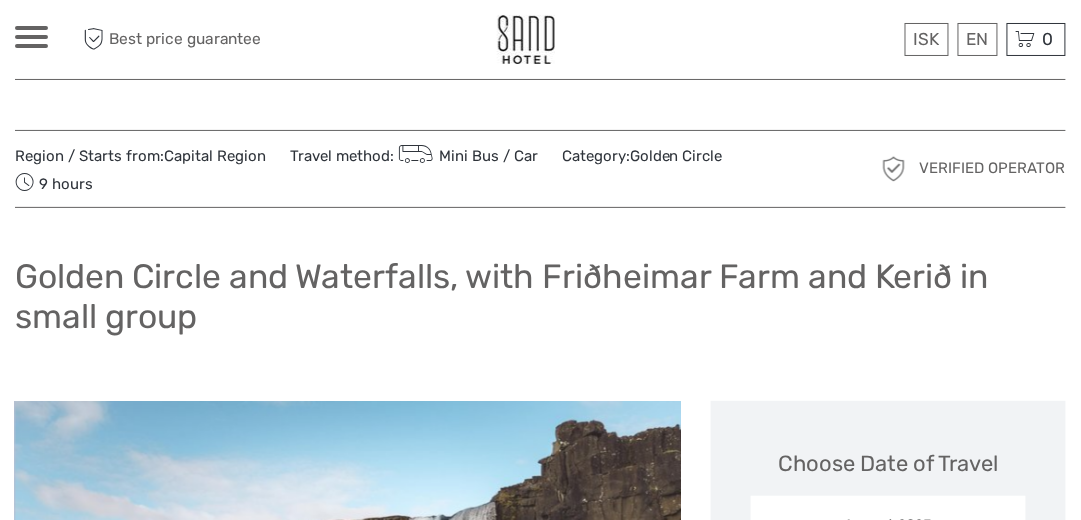 click on "ISK
ISK
€
$
£
EN
English
Español
Deutsch
Tours
Multi-day tours
Transfers
Car rental
More
Food & drink
Travel Articles
Back to Hotel
Food & drink
Travel Articles
Back to Hotel
Best price guarantee" at bounding box center [146, 39] 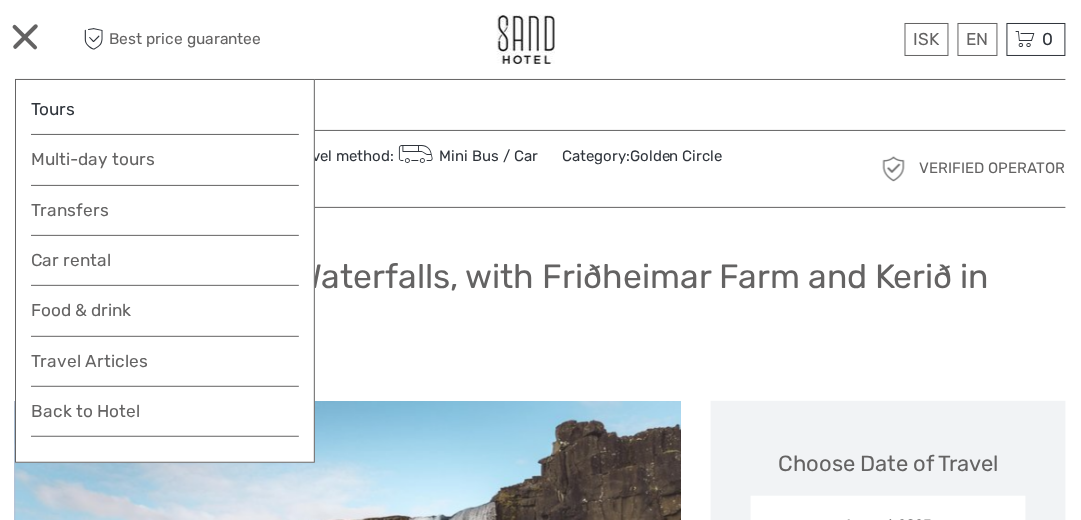 click on "Tours" at bounding box center [165, 109] 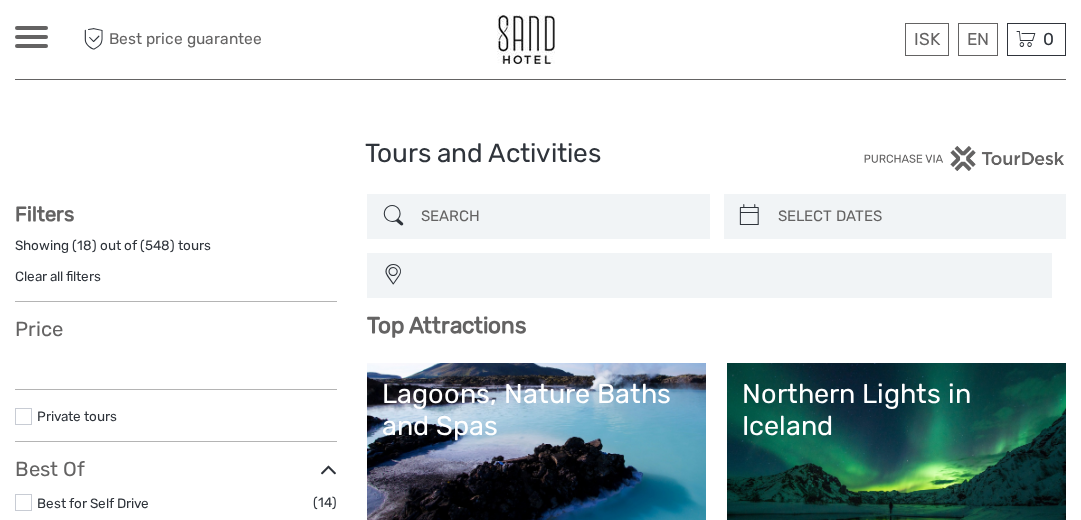 select 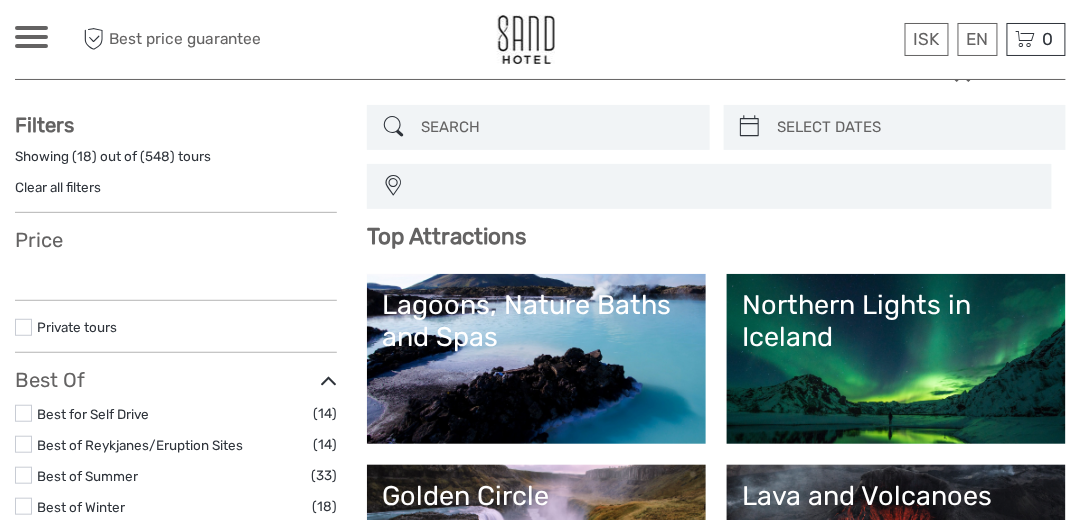 select 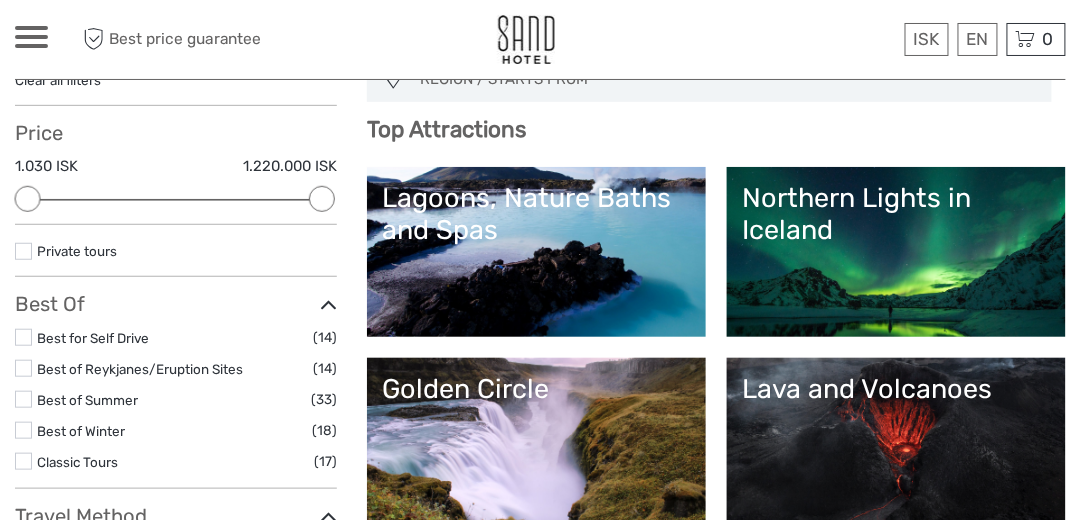 scroll, scrollTop: 200, scrollLeft: 0, axis: vertical 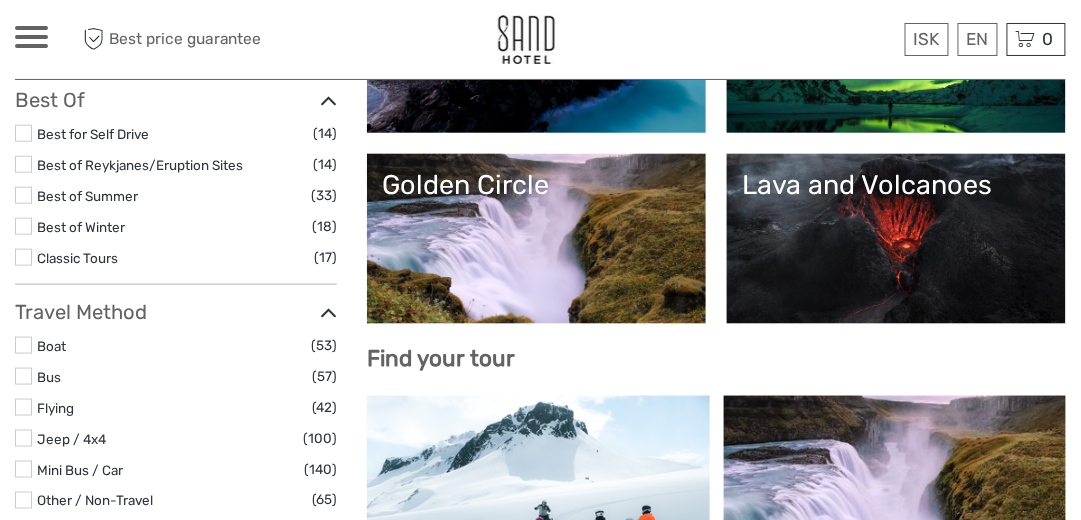 click on "Golden Circle" at bounding box center [536, 239] 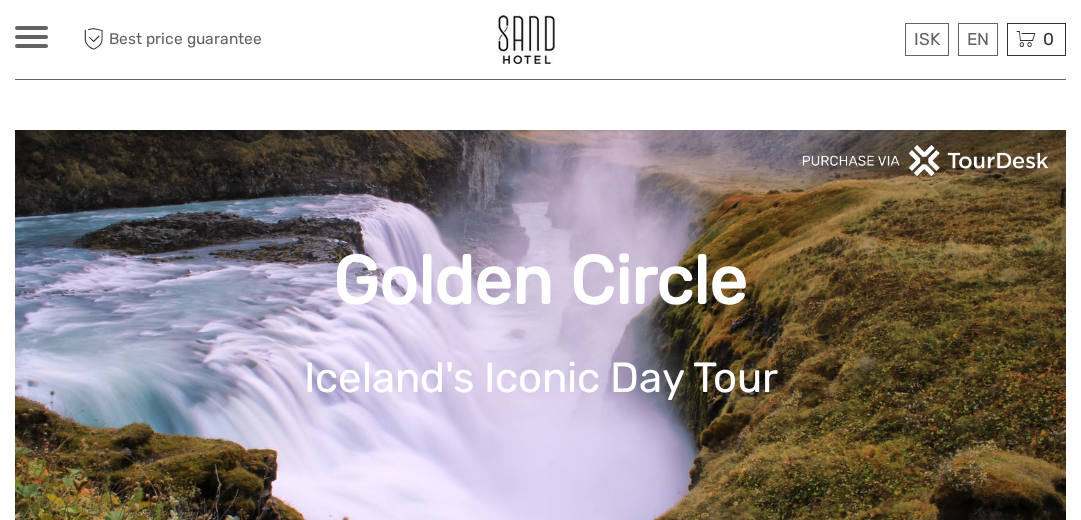 scroll, scrollTop: 0, scrollLeft: 0, axis: both 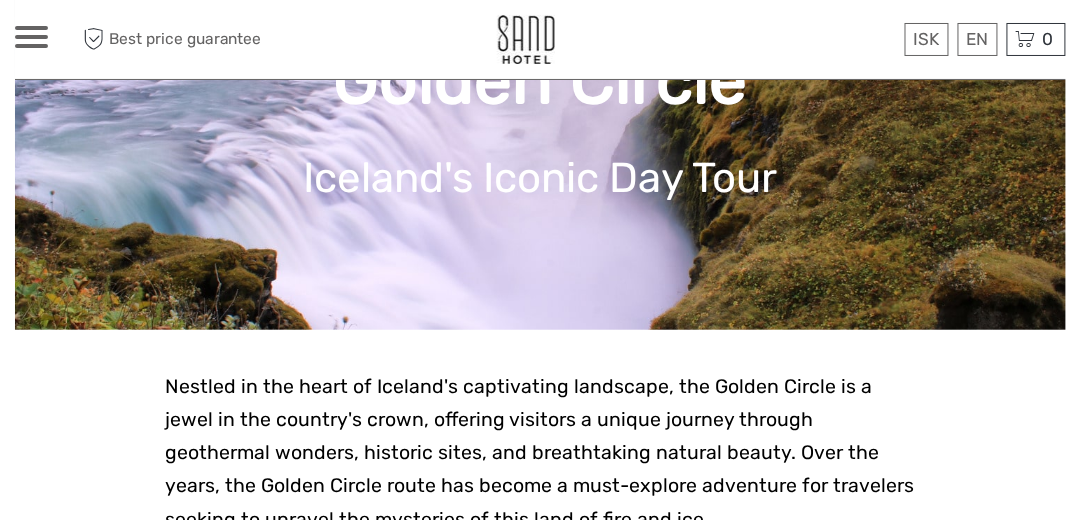 click at bounding box center [31, 37] 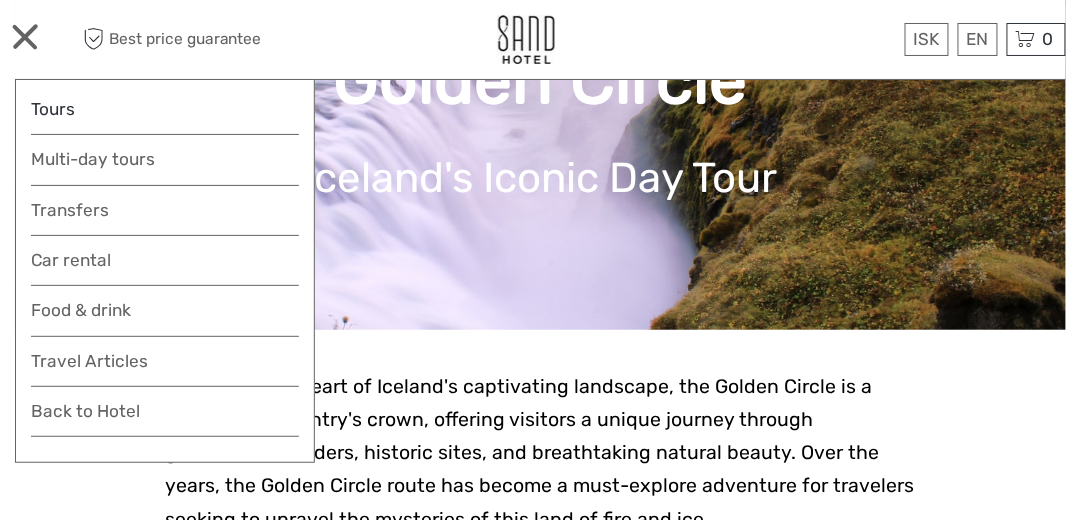 click on "Tours" at bounding box center [165, 109] 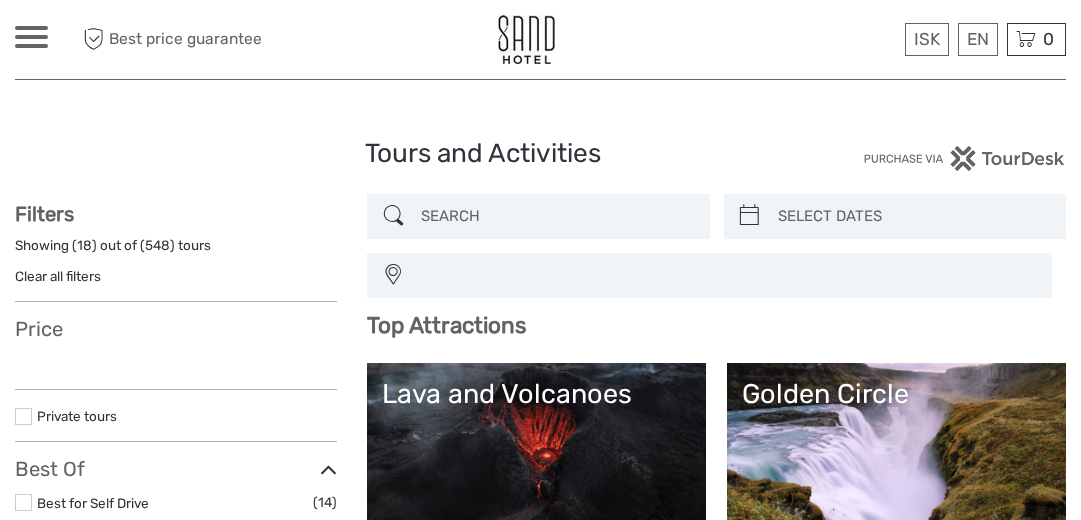 select 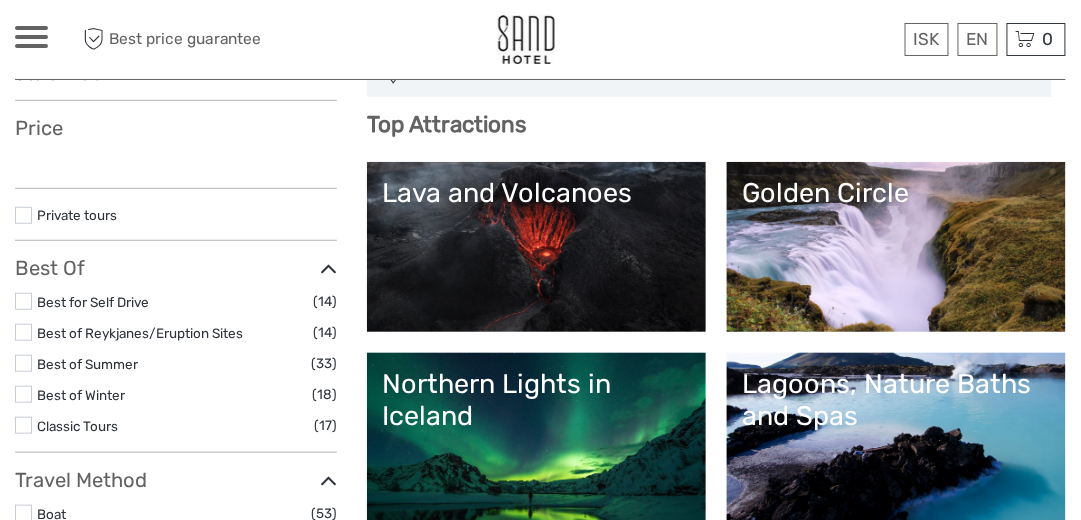 select 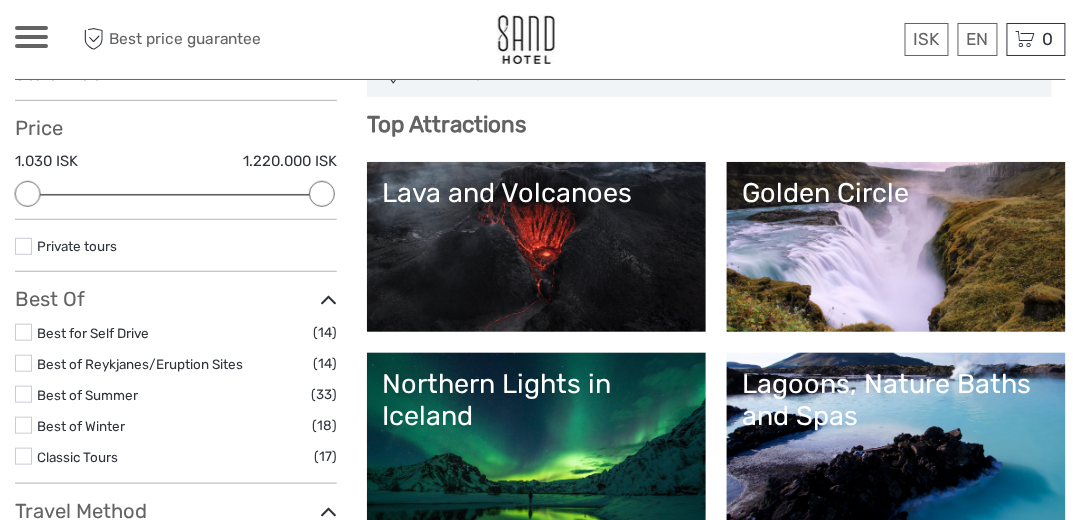 scroll, scrollTop: 400, scrollLeft: 0, axis: vertical 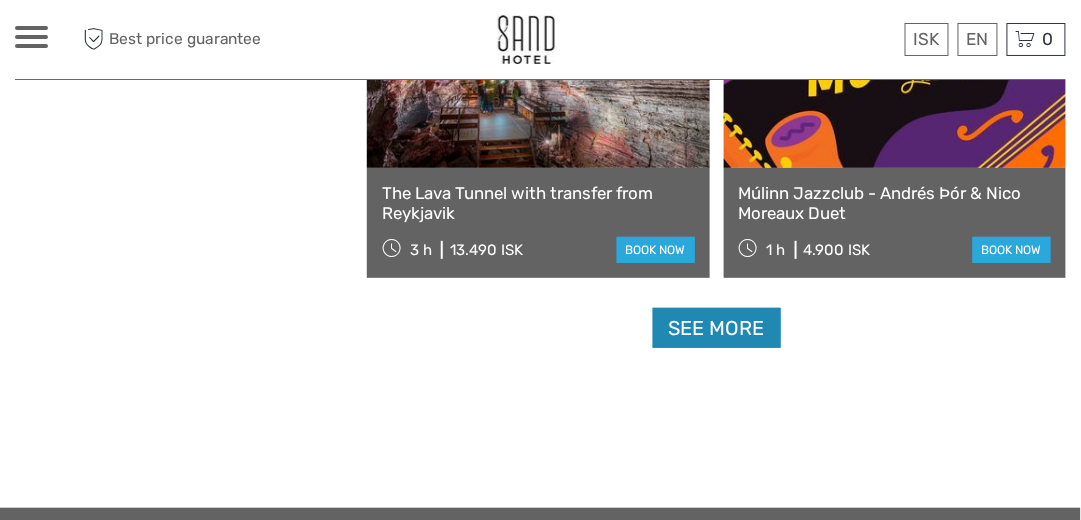 click on "See more" at bounding box center [717, 328] 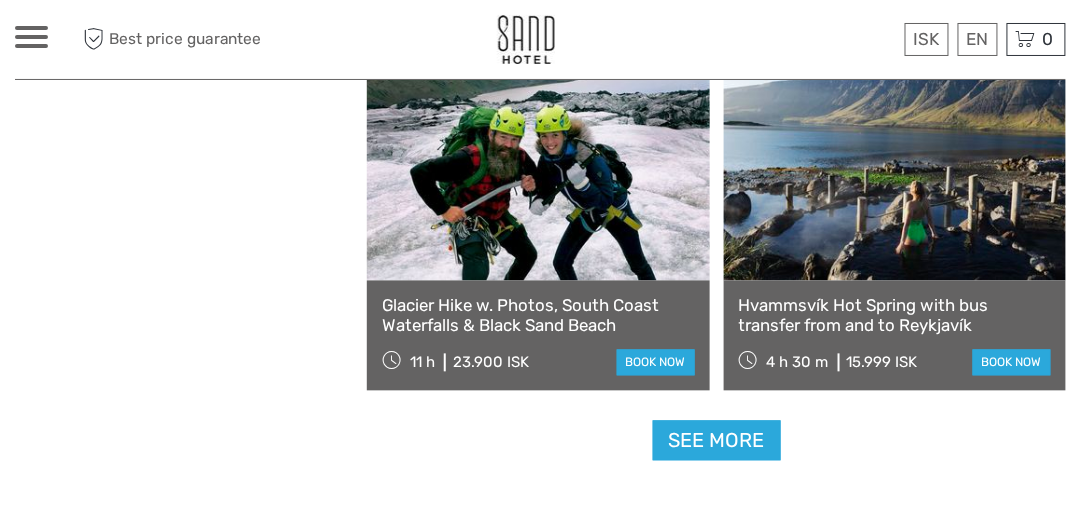 scroll, scrollTop: 6100, scrollLeft: 0, axis: vertical 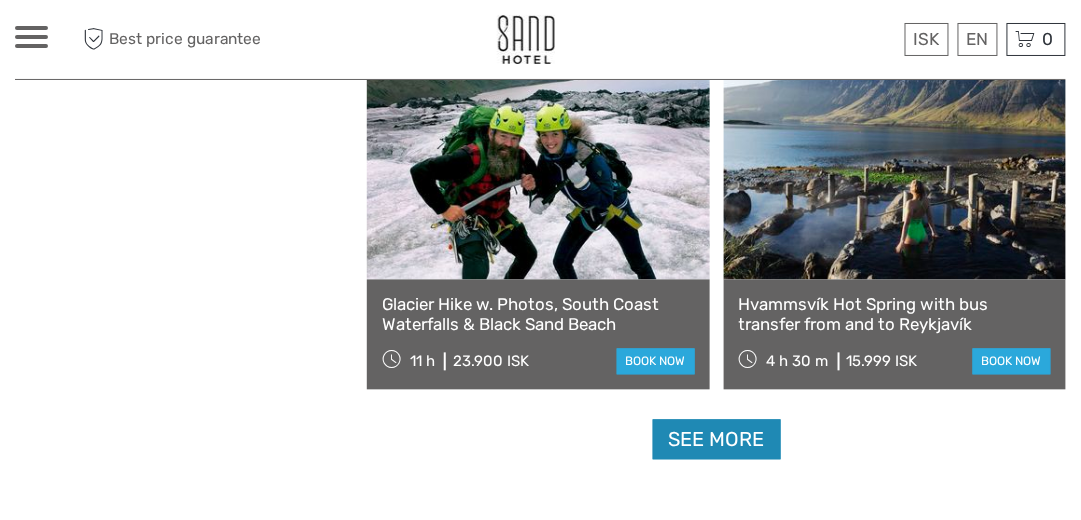 click on "See more" at bounding box center [717, 440] 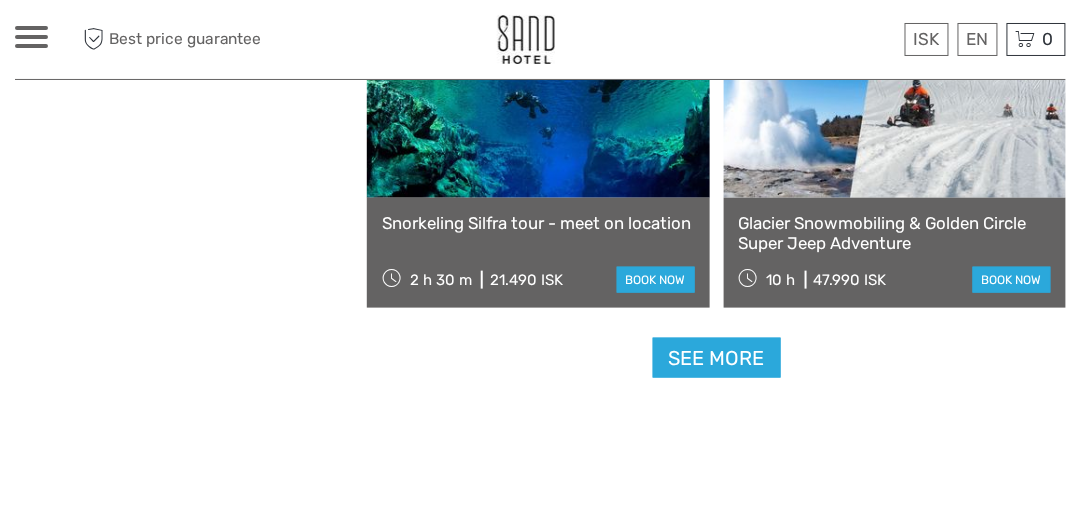 scroll, scrollTop: 9300, scrollLeft: 0, axis: vertical 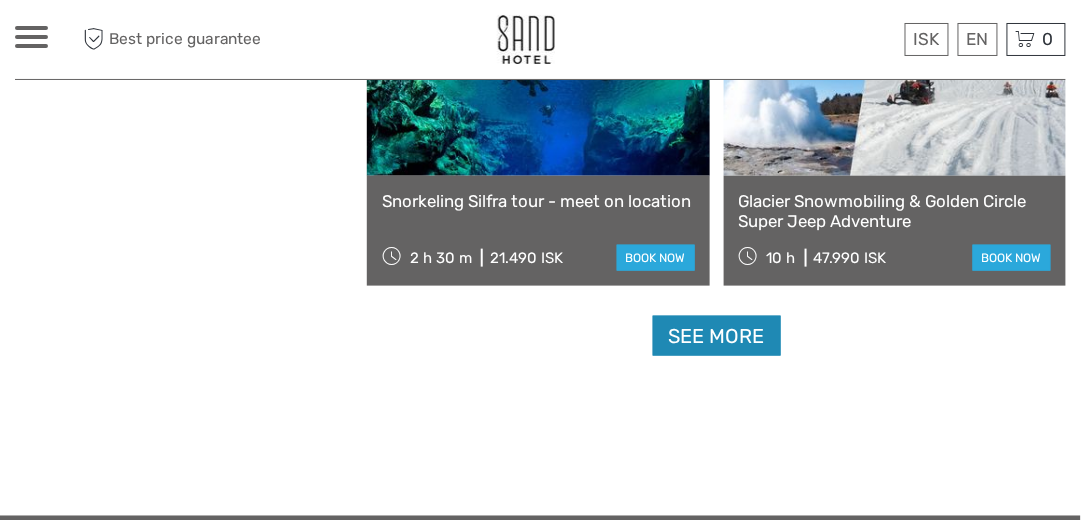 click on "See more" at bounding box center [717, 336] 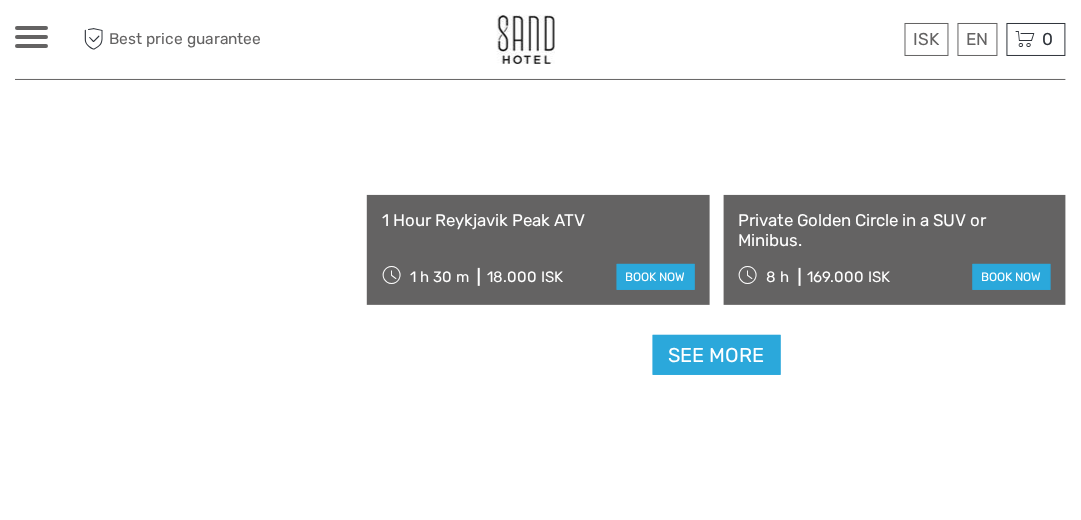 scroll, scrollTop: 12400, scrollLeft: 0, axis: vertical 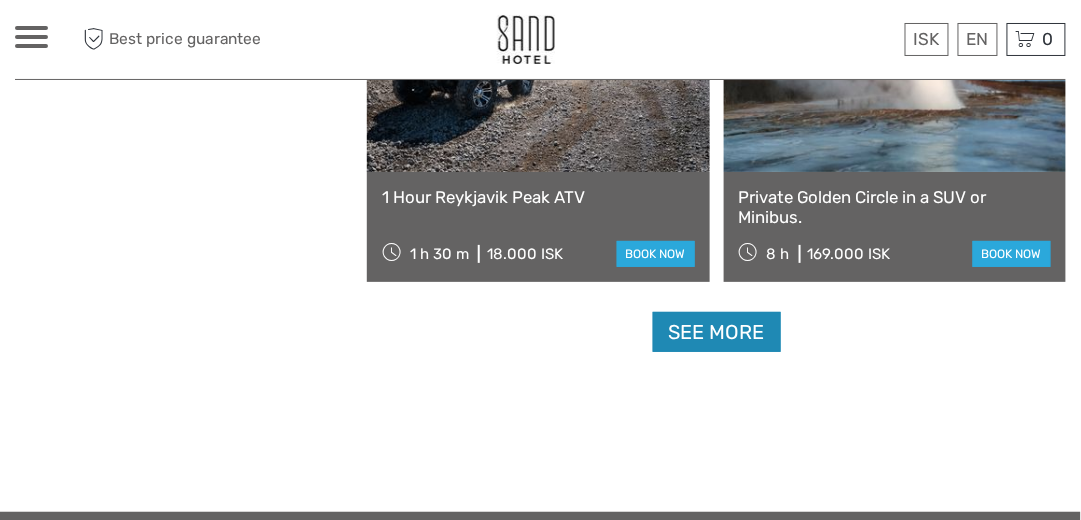 click on "See more" at bounding box center (717, 332) 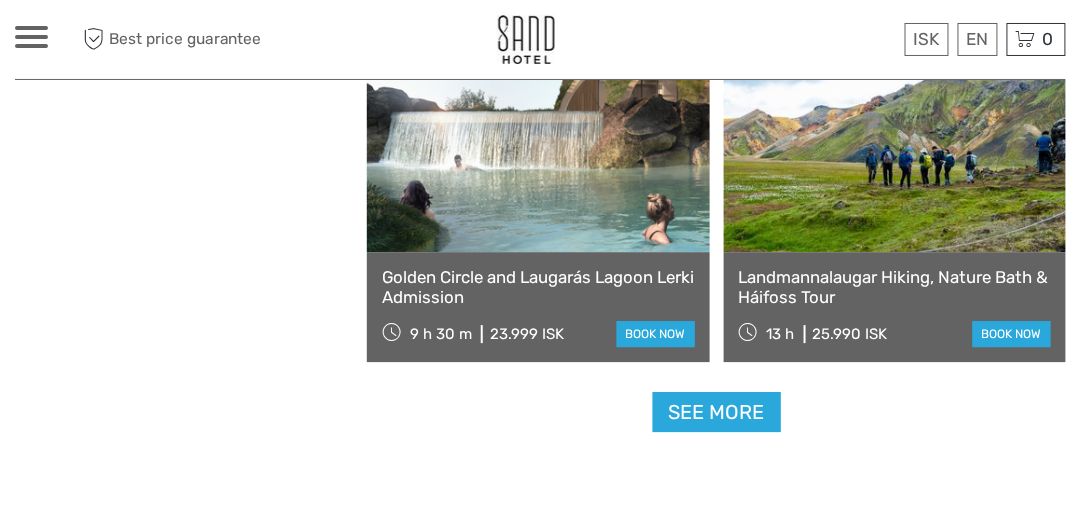 scroll, scrollTop: 15500, scrollLeft: 0, axis: vertical 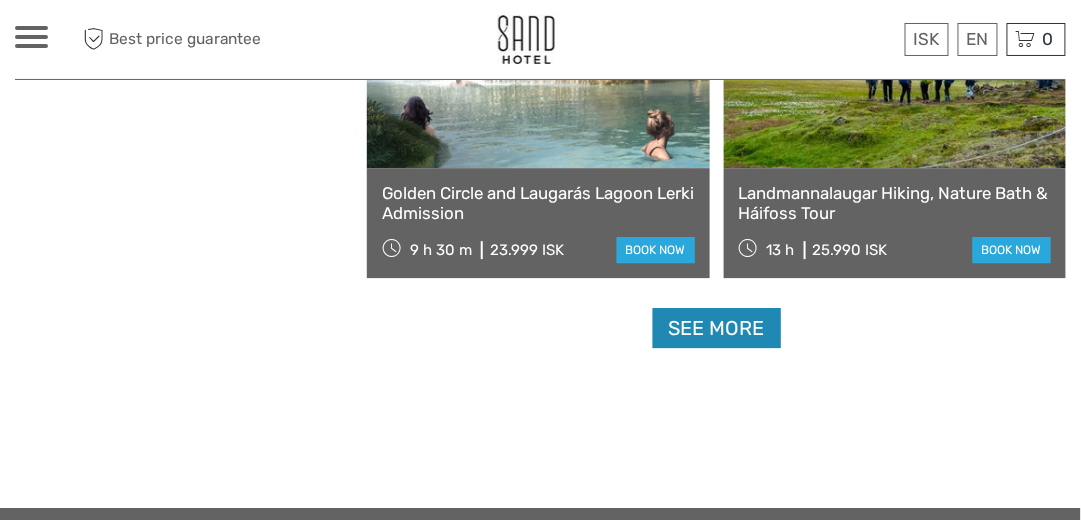 click on "See more" at bounding box center (717, 328) 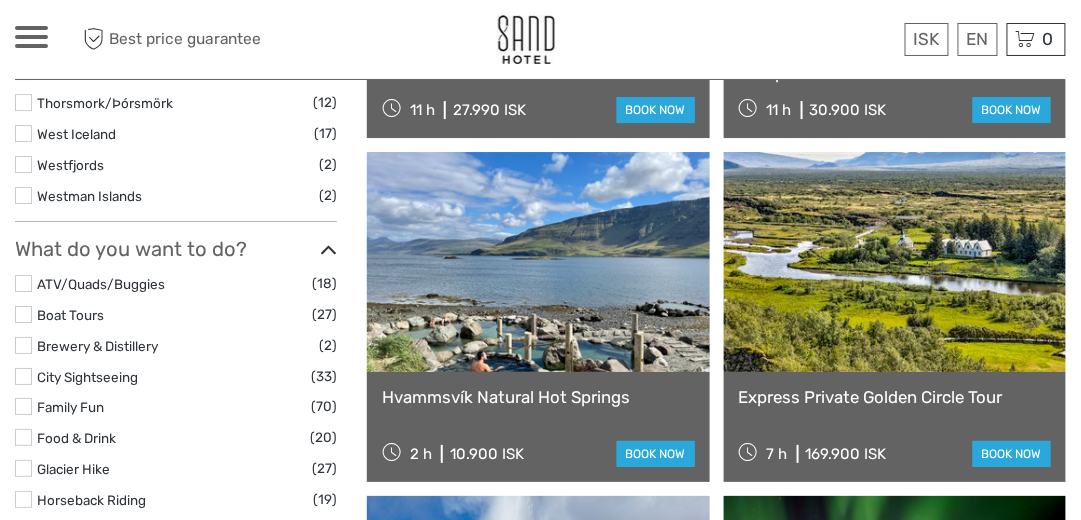scroll, scrollTop: 1500, scrollLeft: 0, axis: vertical 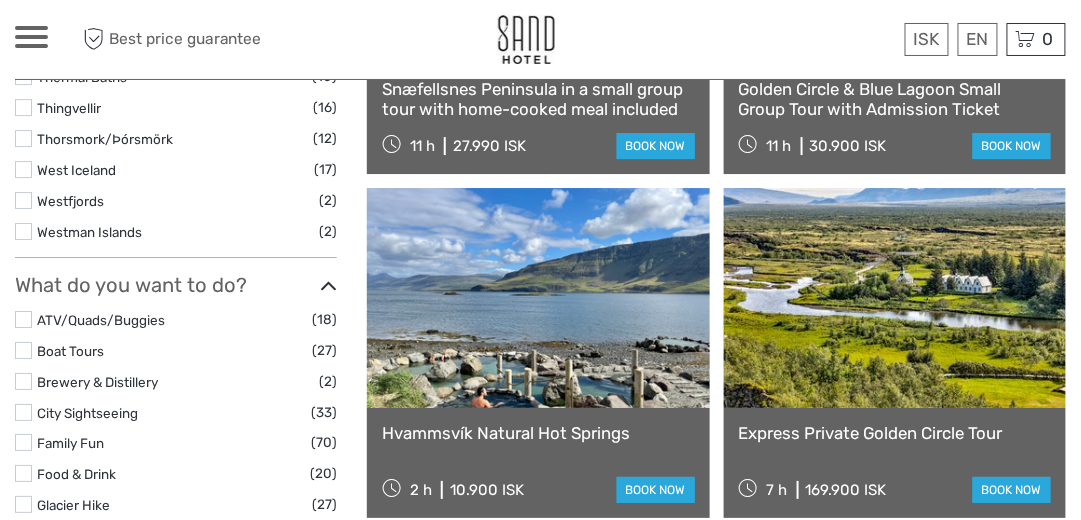 click at bounding box center [23, 350] 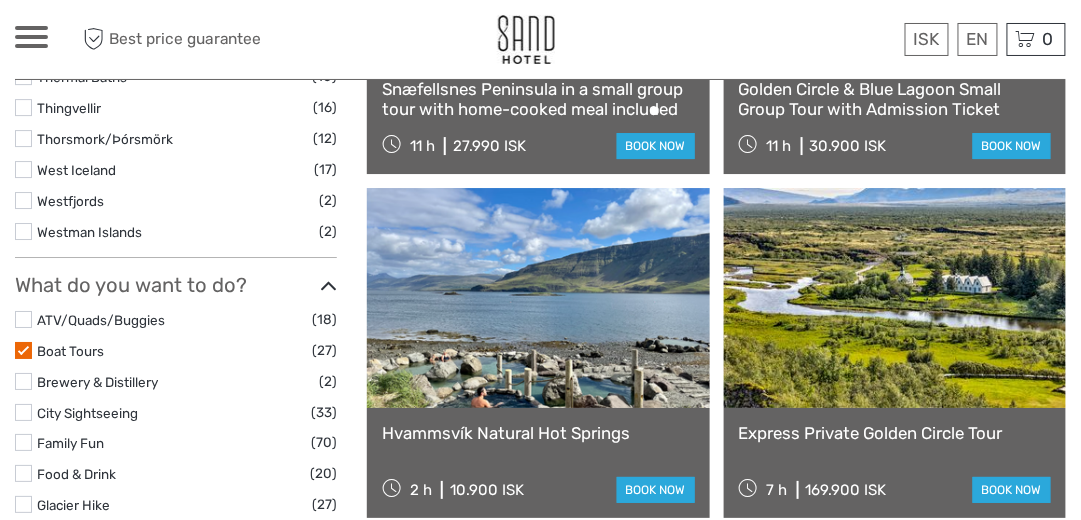 scroll, scrollTop: 1164, scrollLeft: 0, axis: vertical 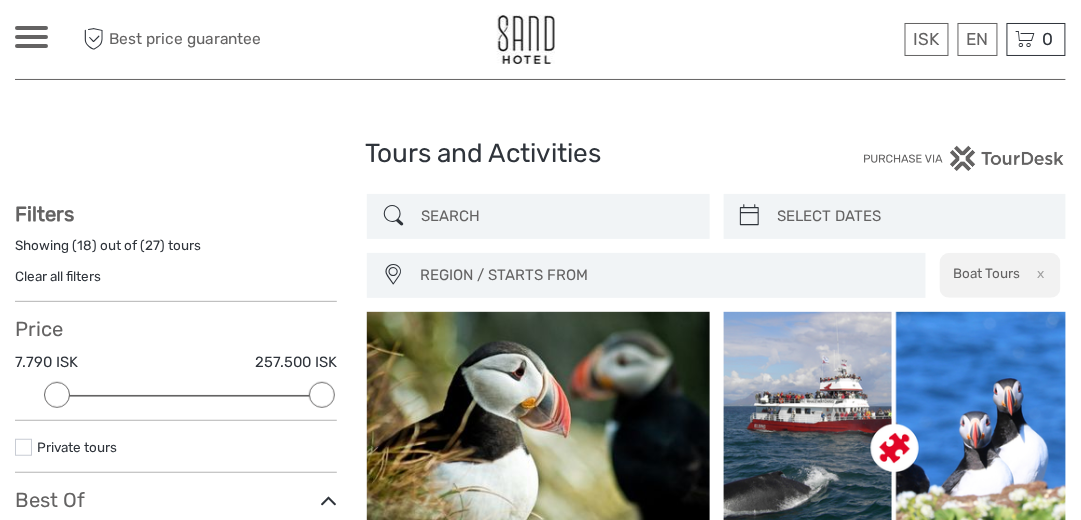 click at bounding box center (31, 37) 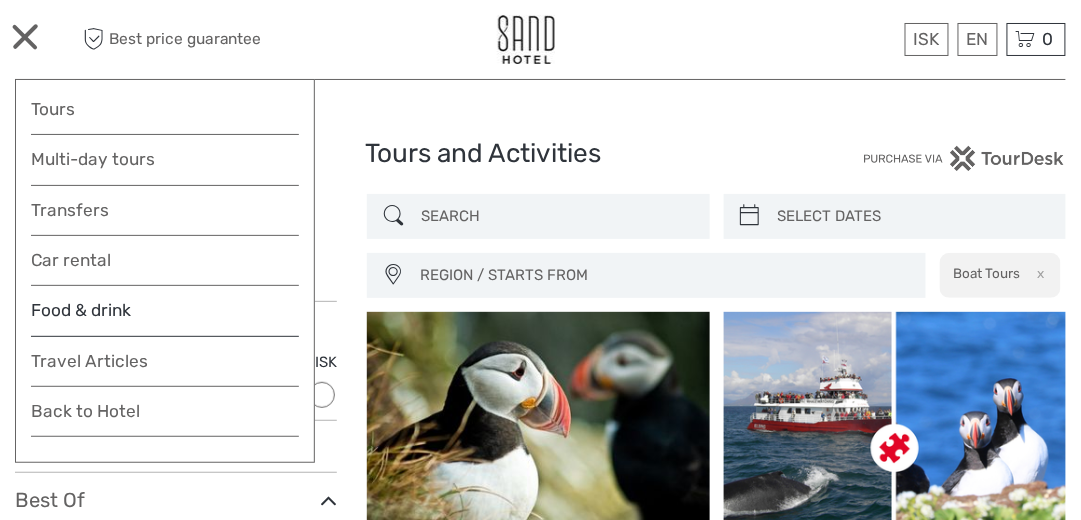 click on "Food & drink" at bounding box center (165, 316) 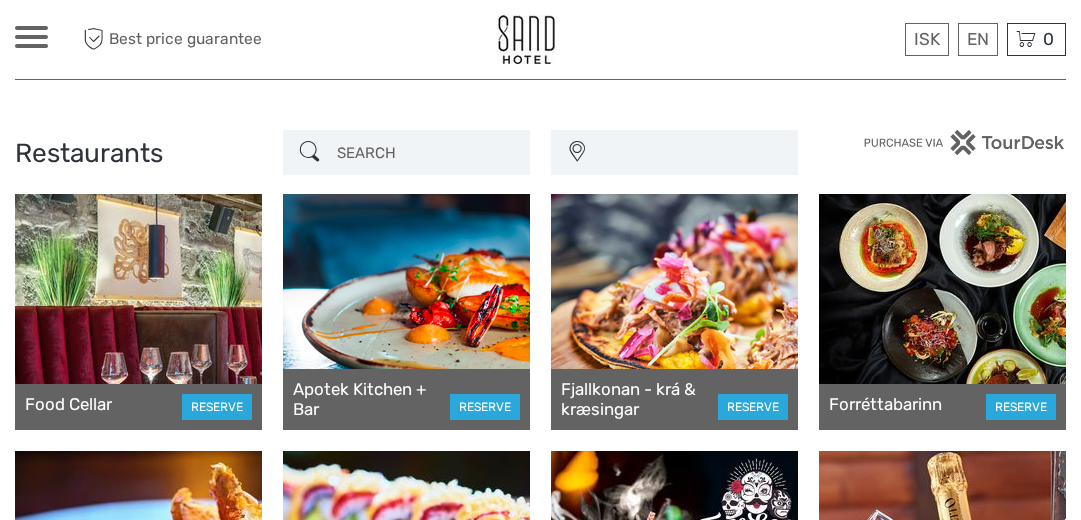 scroll, scrollTop: 0, scrollLeft: 0, axis: both 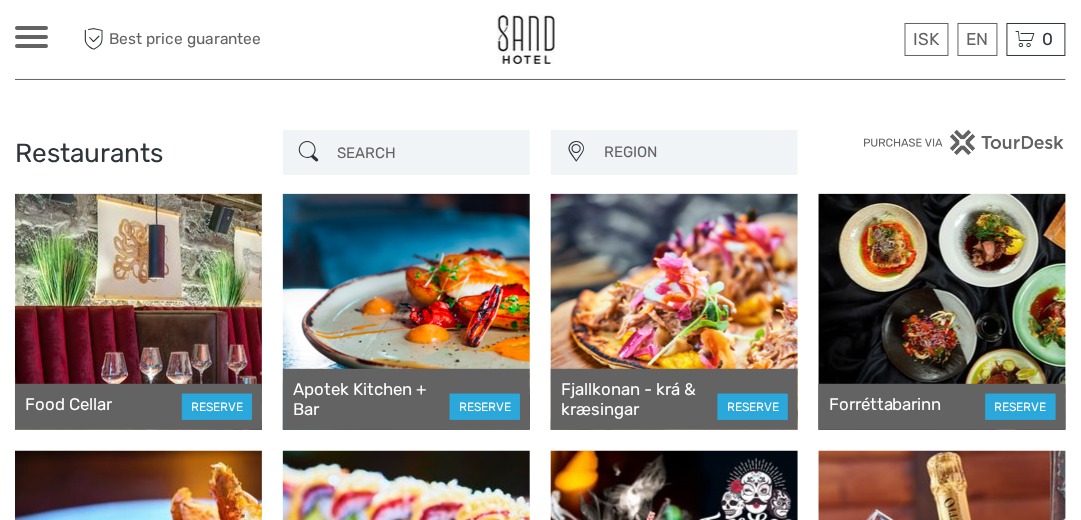 click at bounding box center [406, 312] 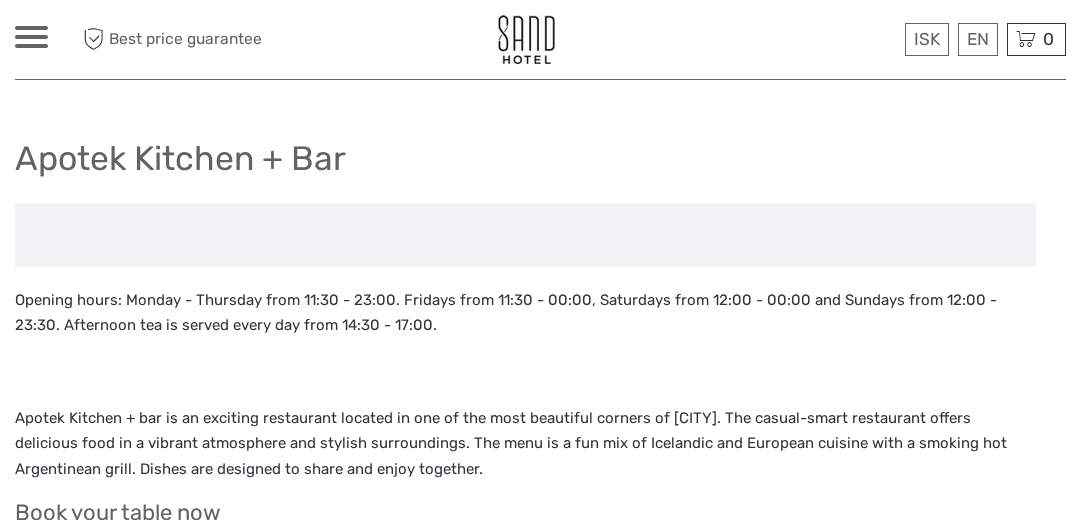 scroll, scrollTop: 0, scrollLeft: 0, axis: both 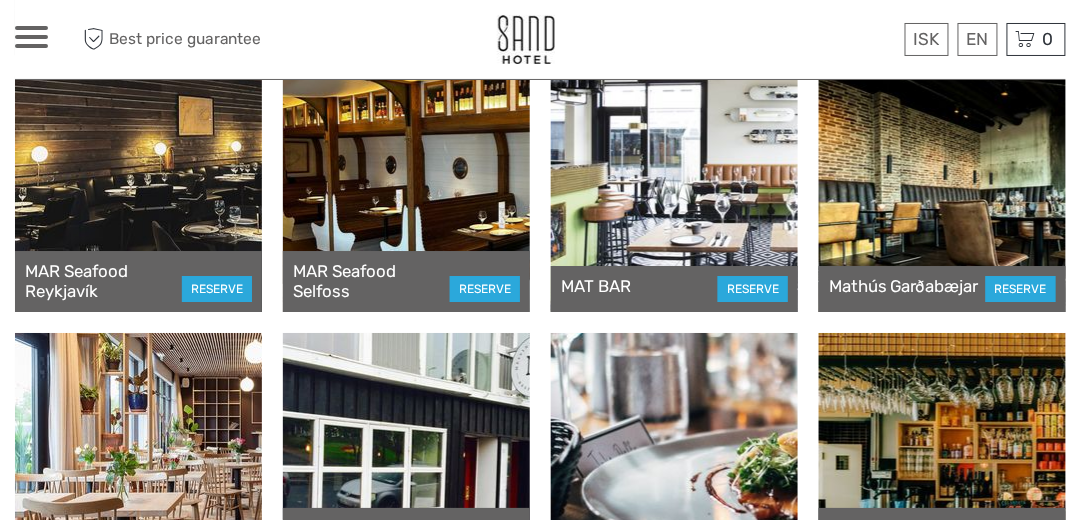 click at bounding box center (31, 37) 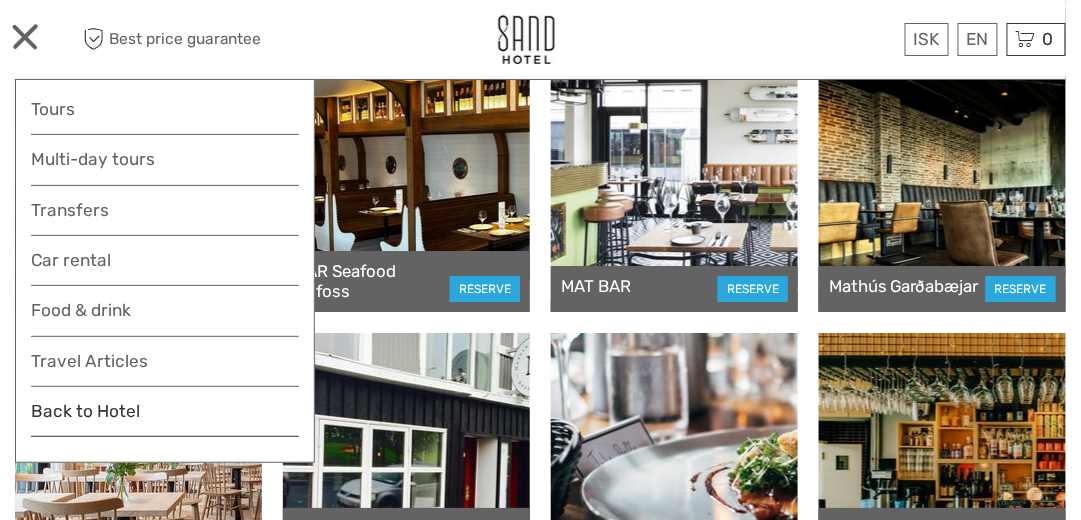 click on "Back to Hotel" at bounding box center (165, 417) 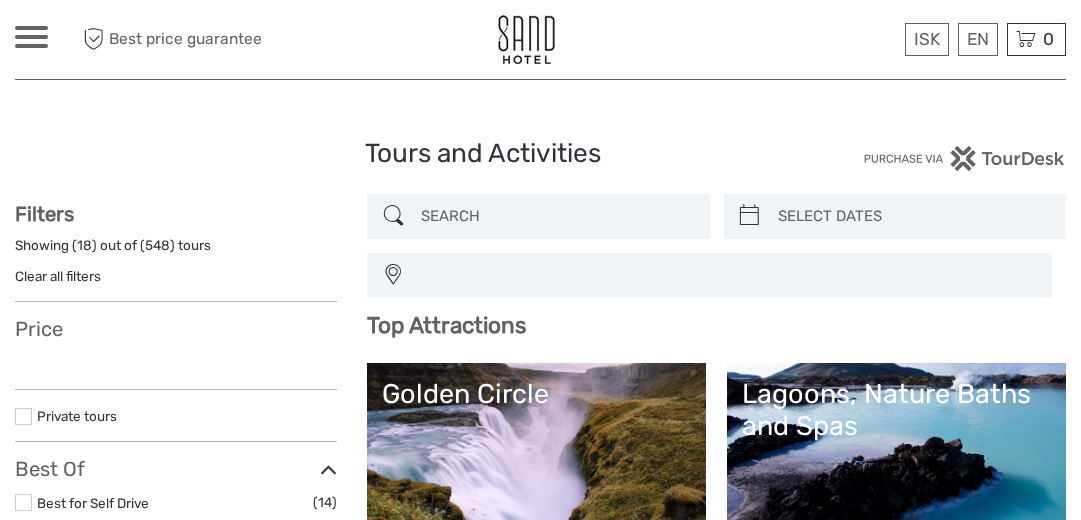 select 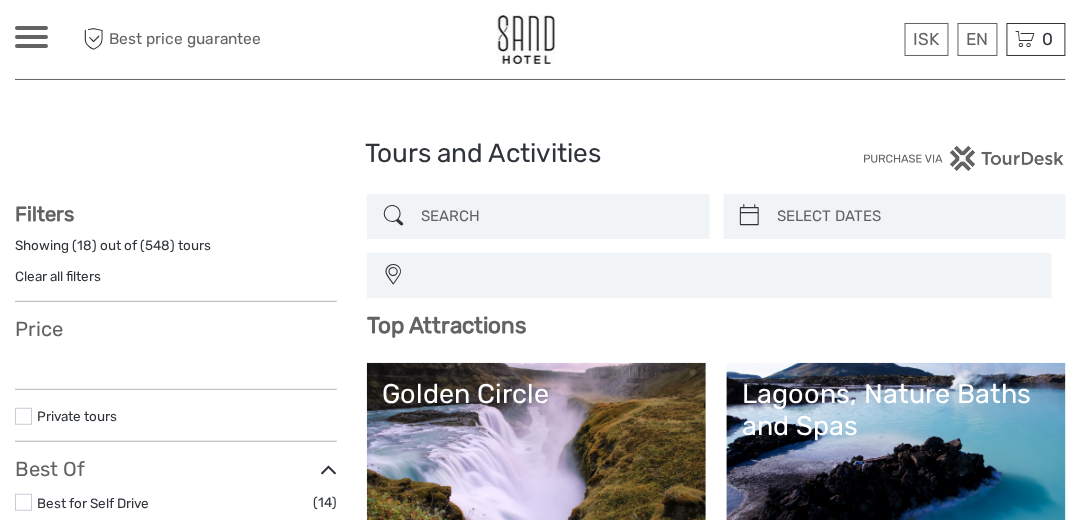 select 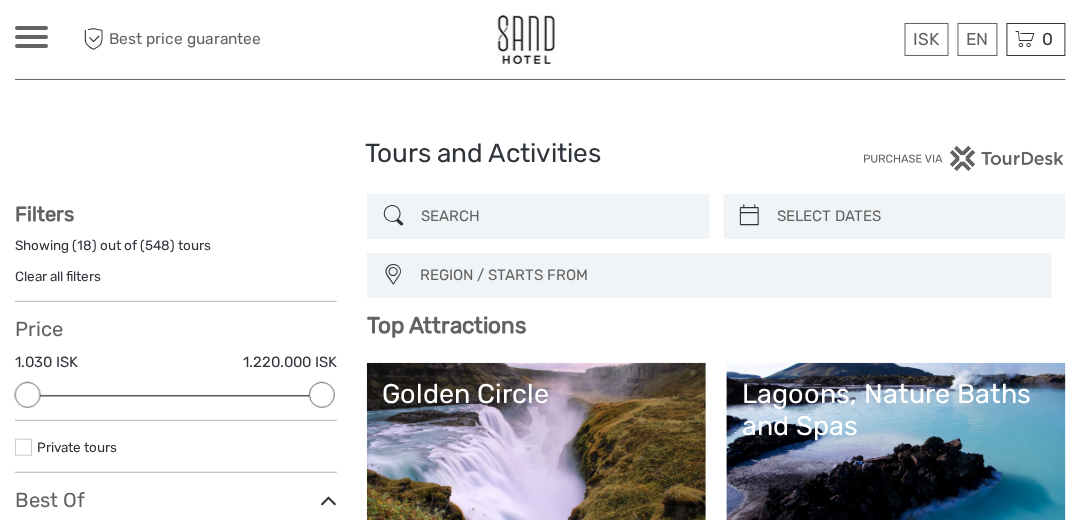scroll, scrollTop: 0, scrollLeft: 0, axis: both 